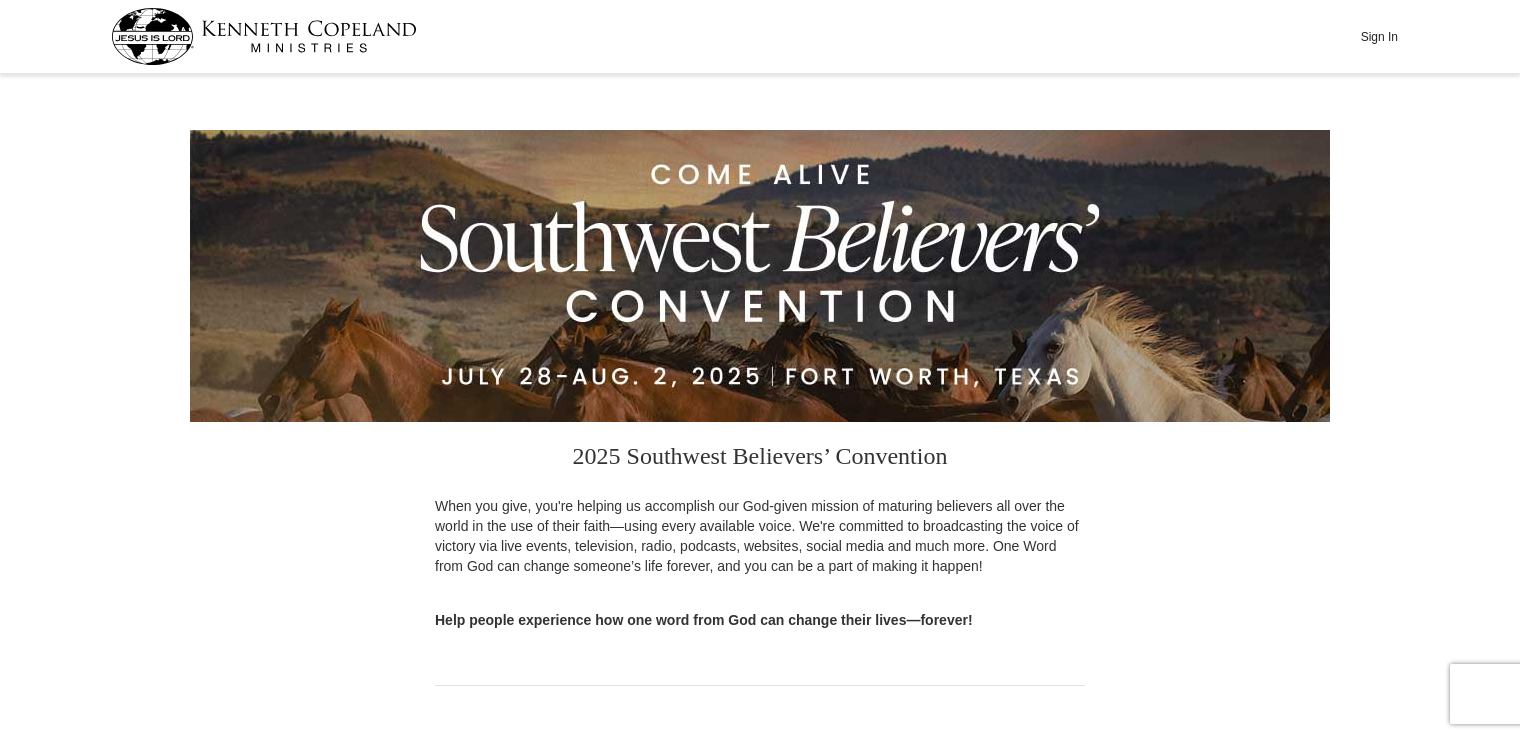 scroll, scrollTop: 0, scrollLeft: 0, axis: both 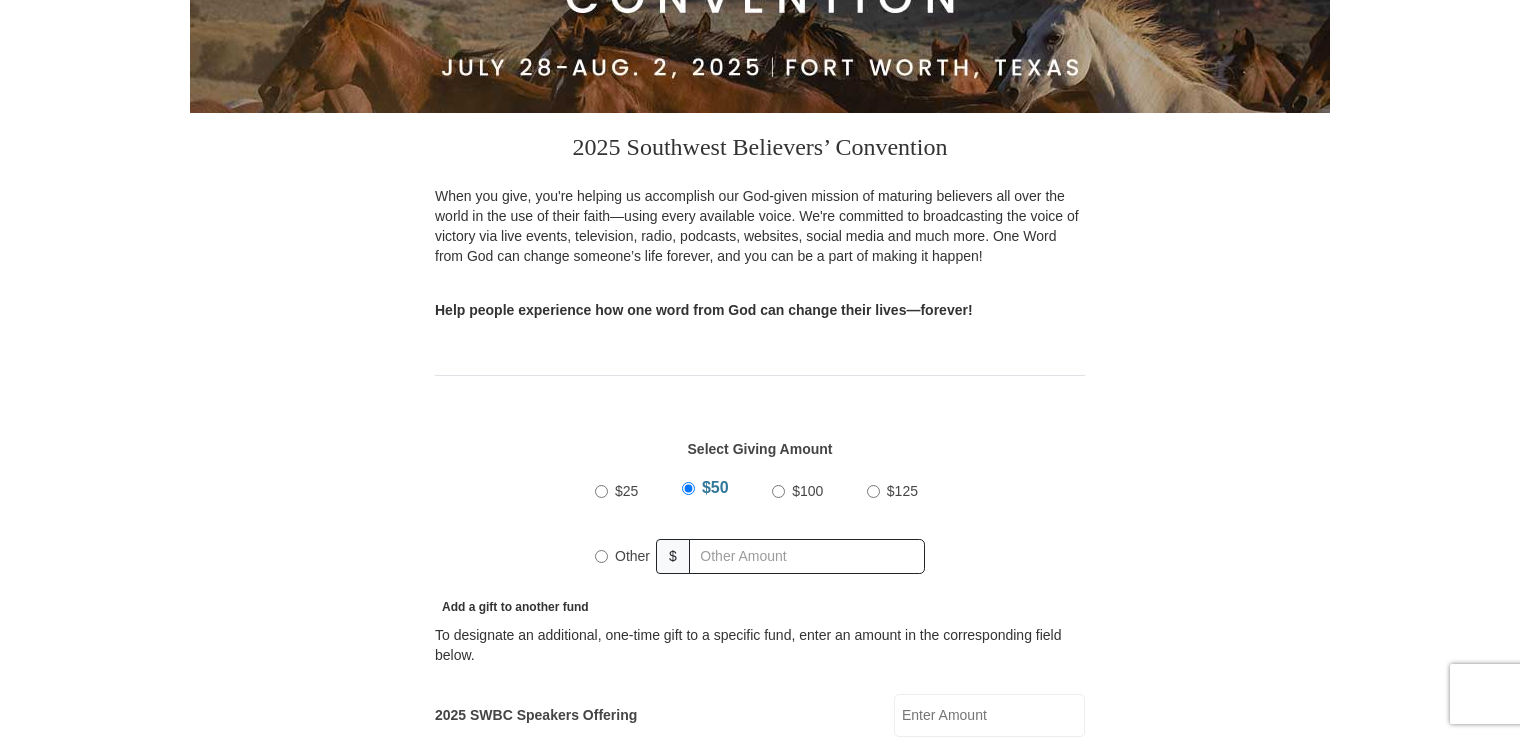 click on "Other" at bounding box center (601, 556) 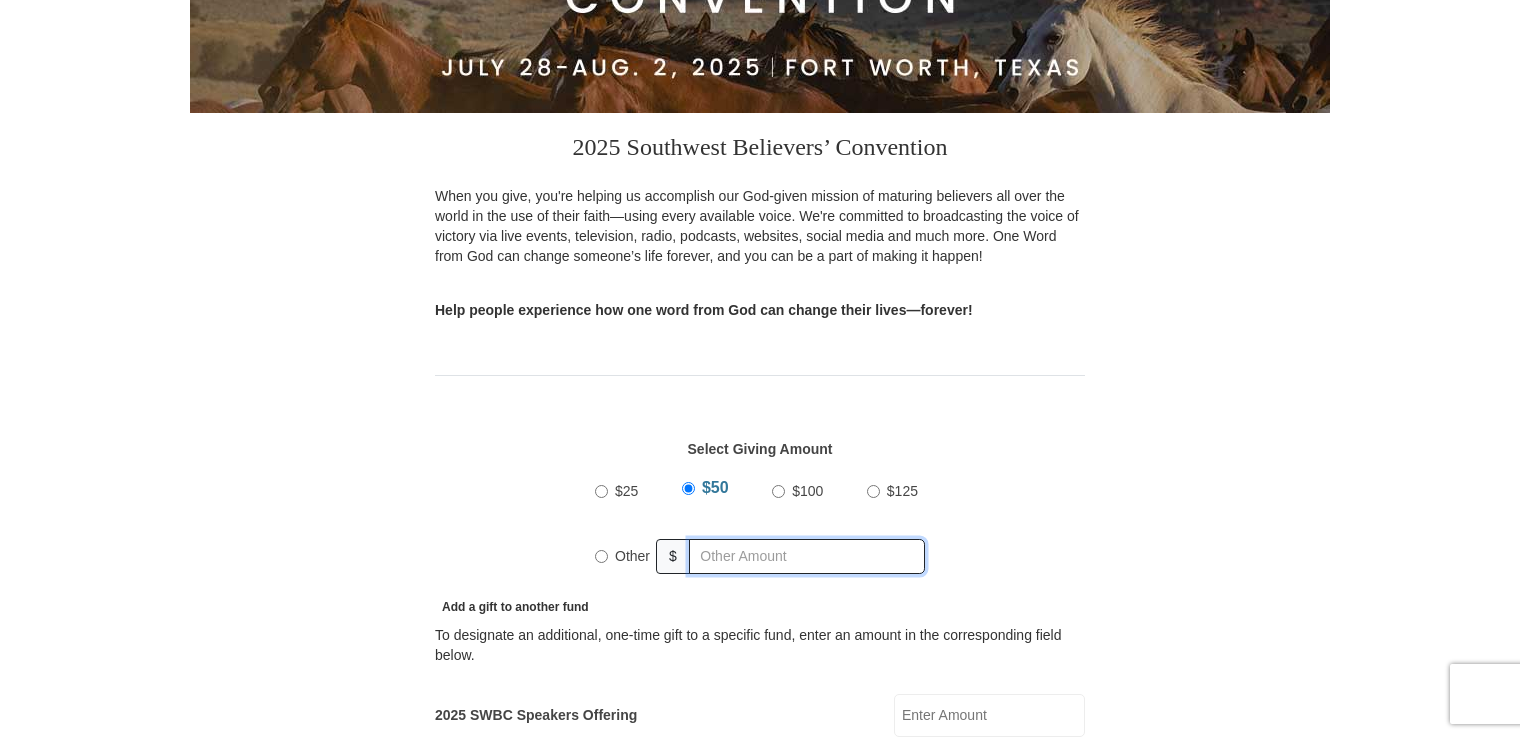 radio on "true" 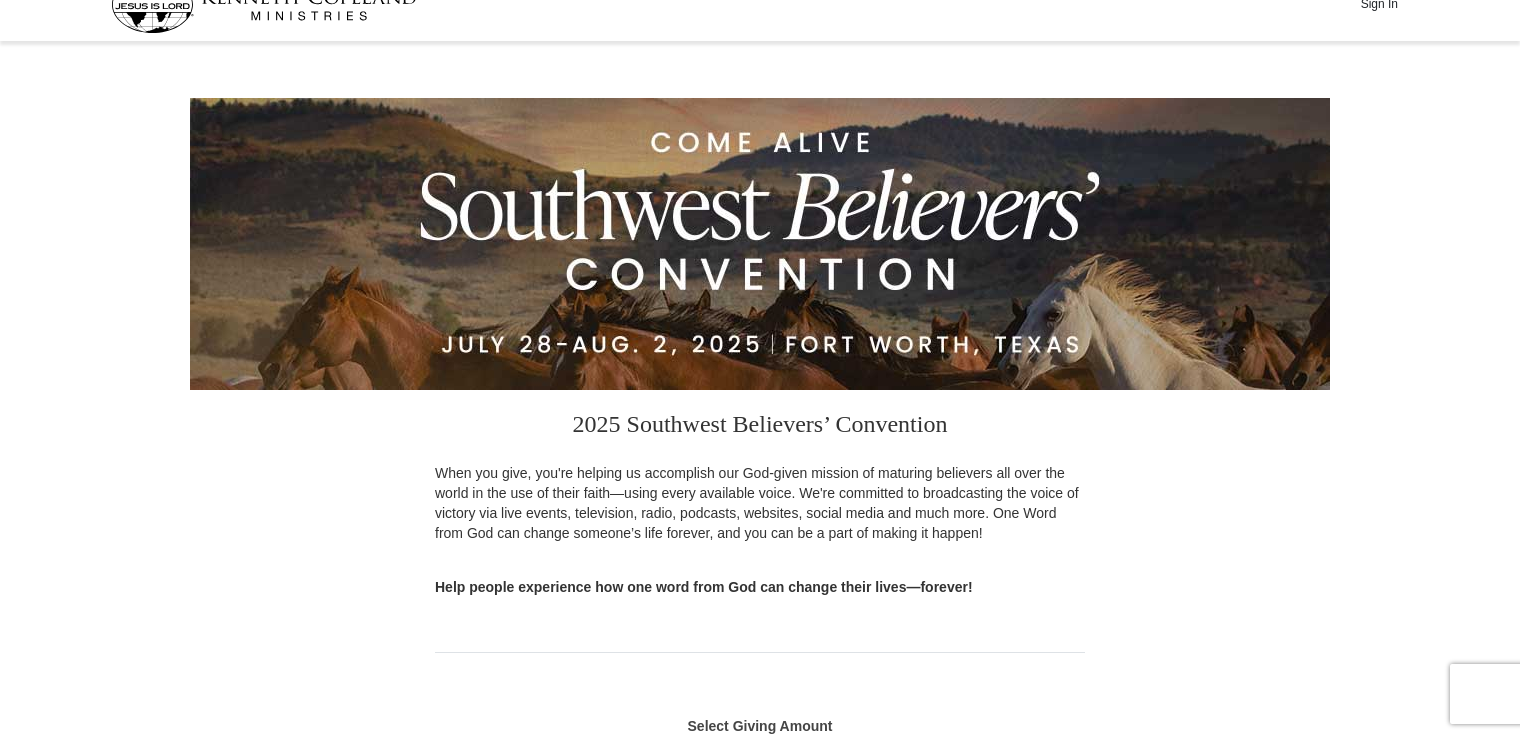 scroll, scrollTop: 0, scrollLeft: 0, axis: both 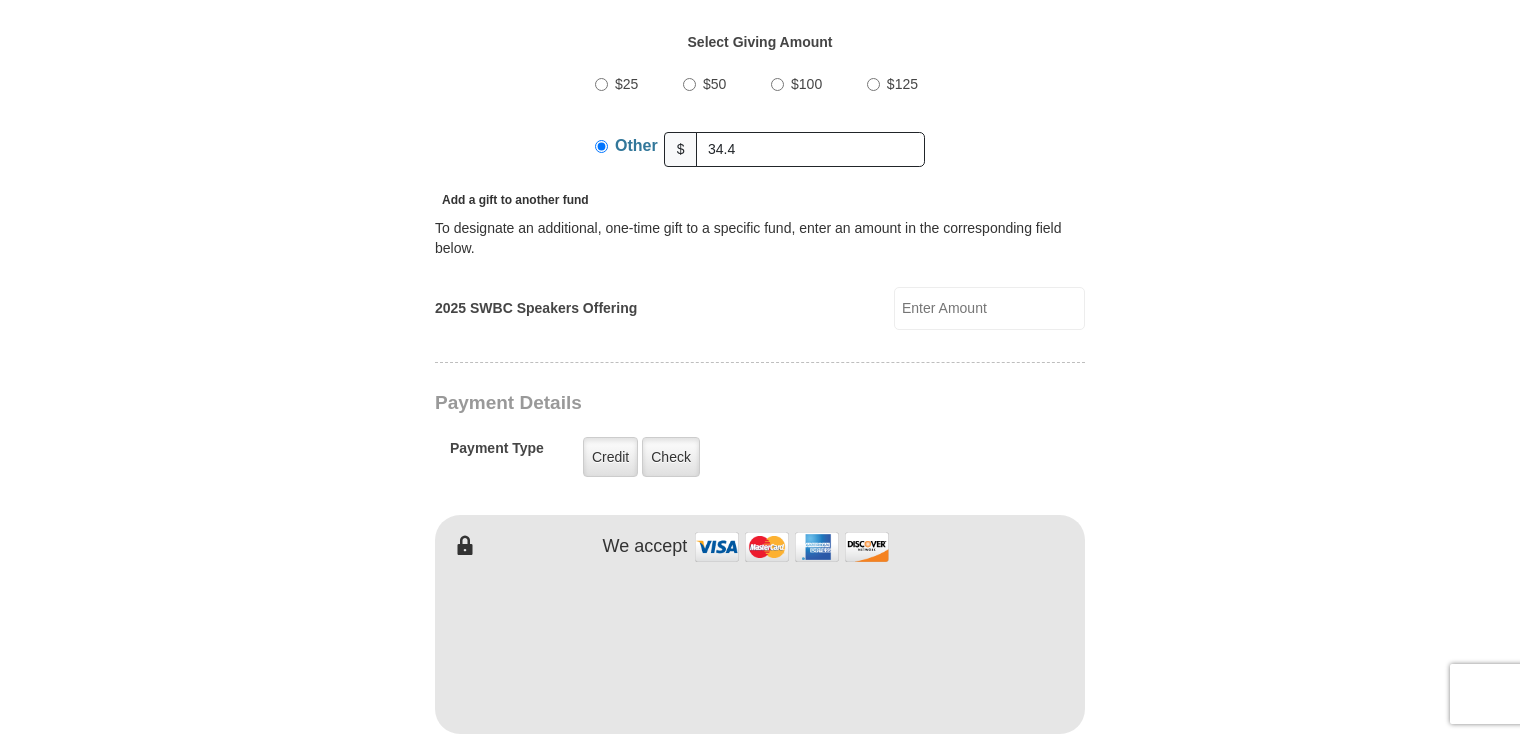 click on "Add a gift to another fund" at bounding box center [760, 199] 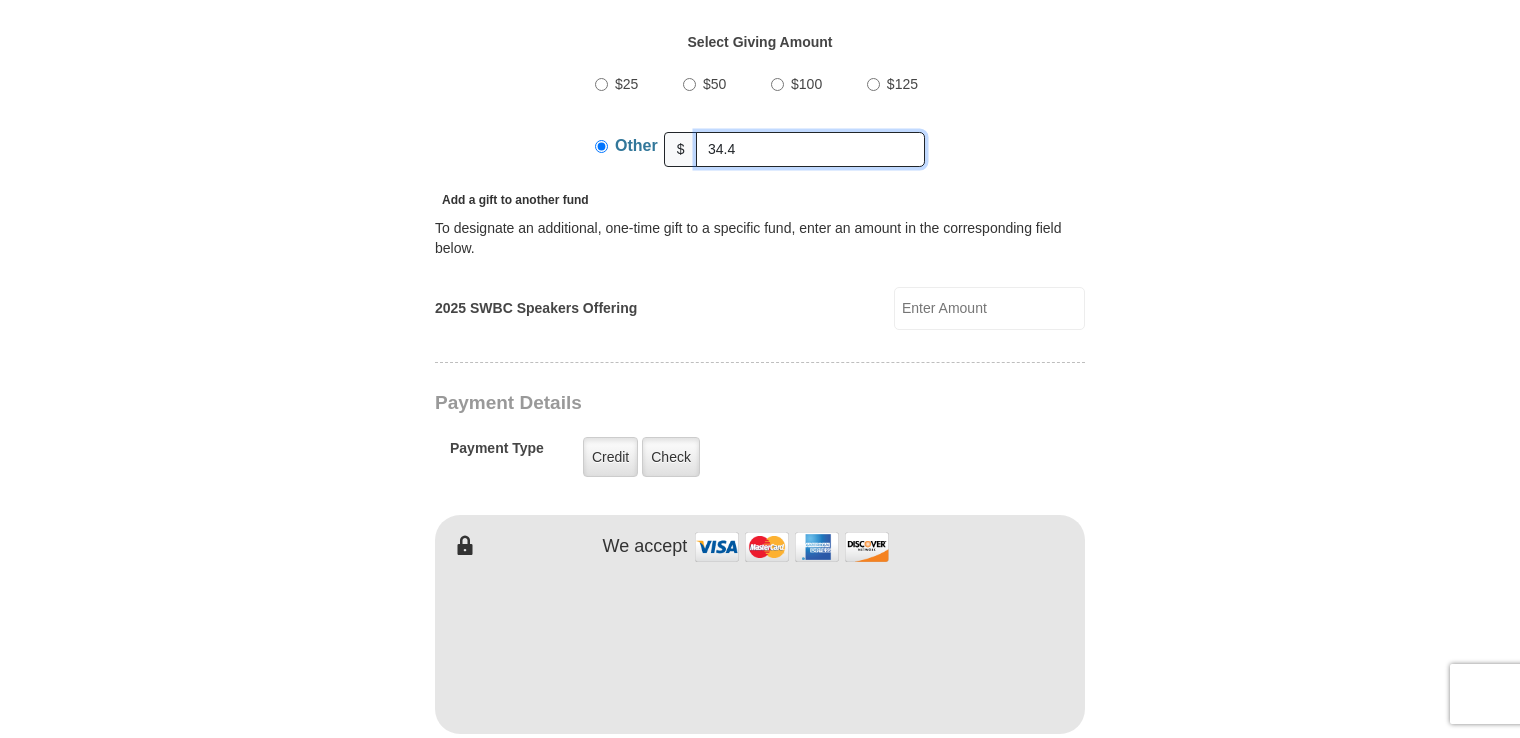 click on "34.4" at bounding box center [810, 149] 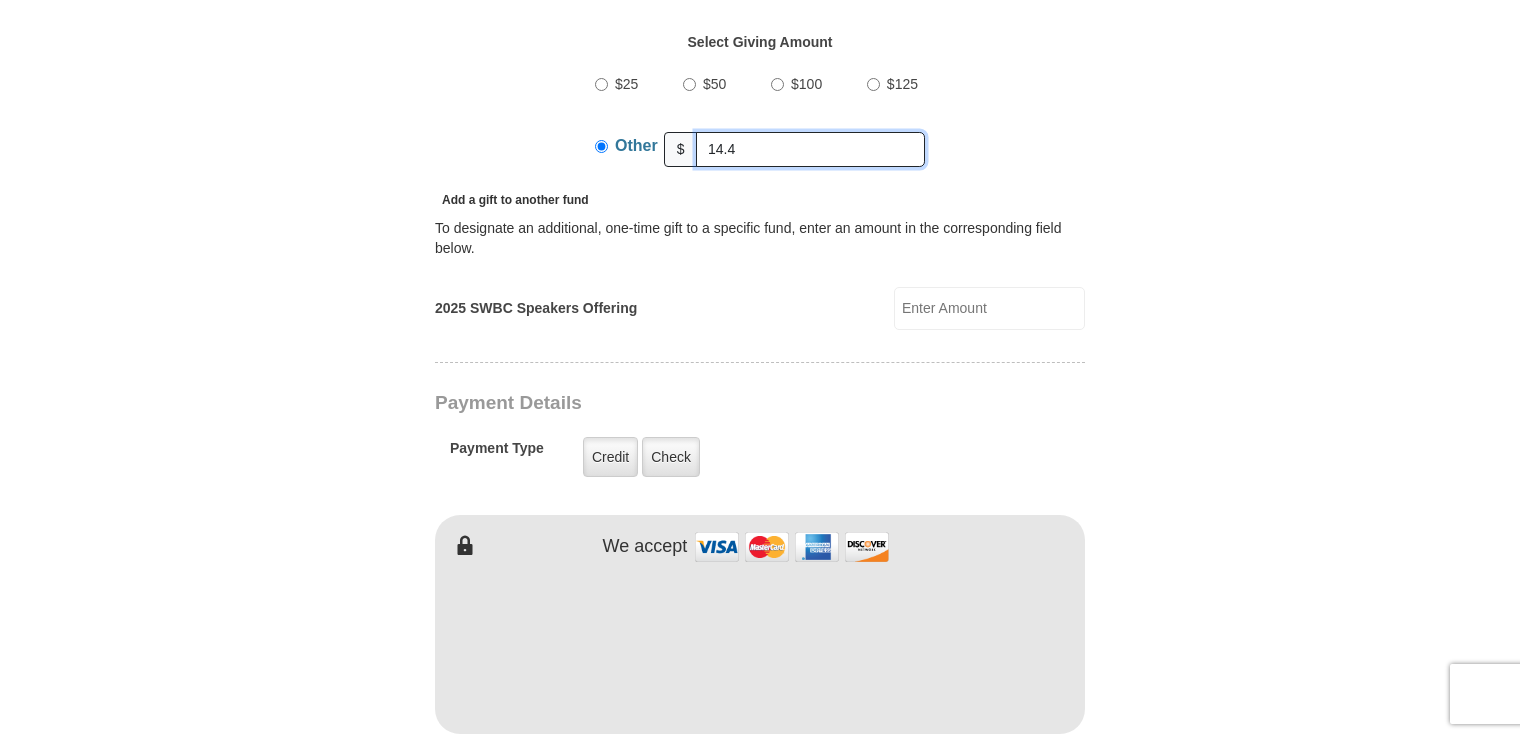 type on "14.4" 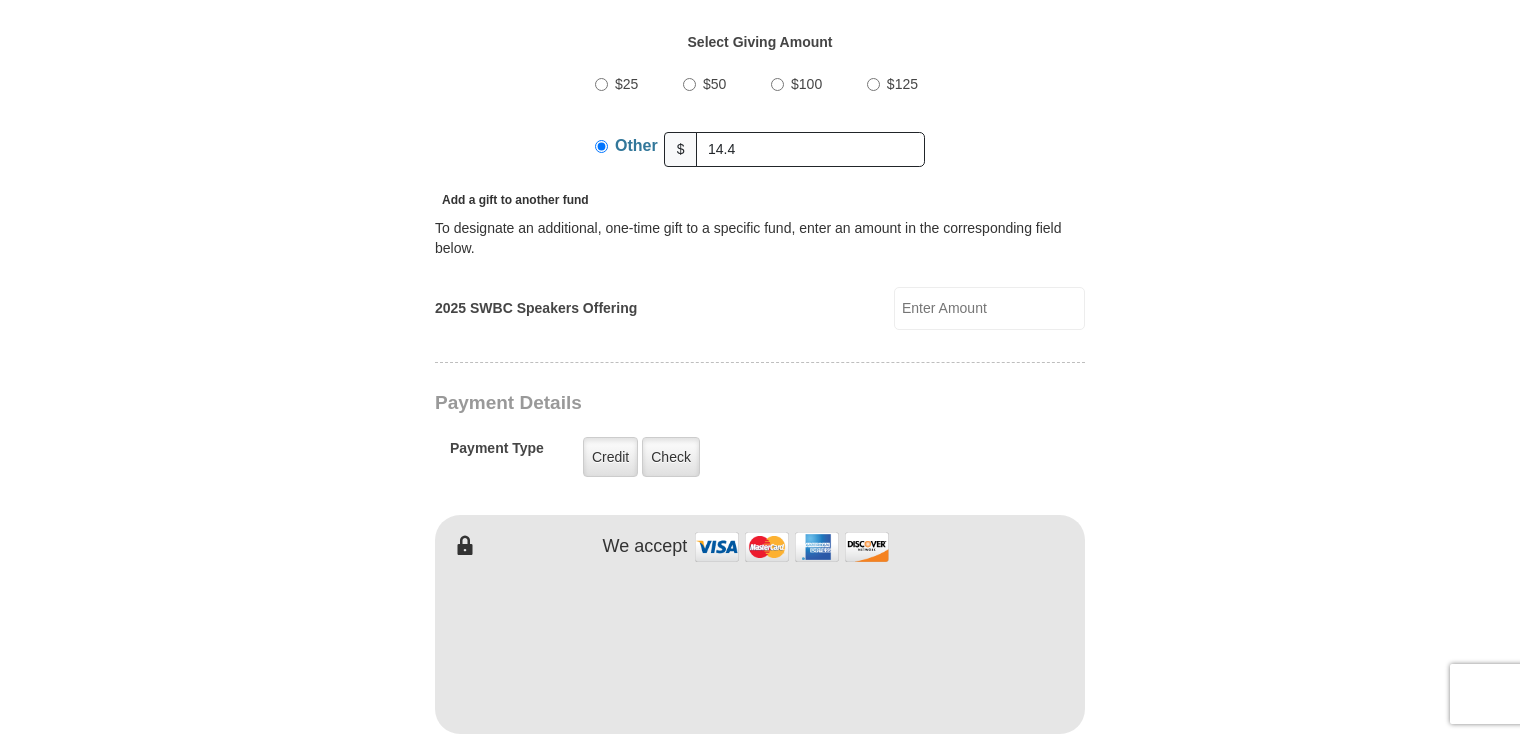 click on "2025 SWBC Speakers Offering" at bounding box center [989, 308] 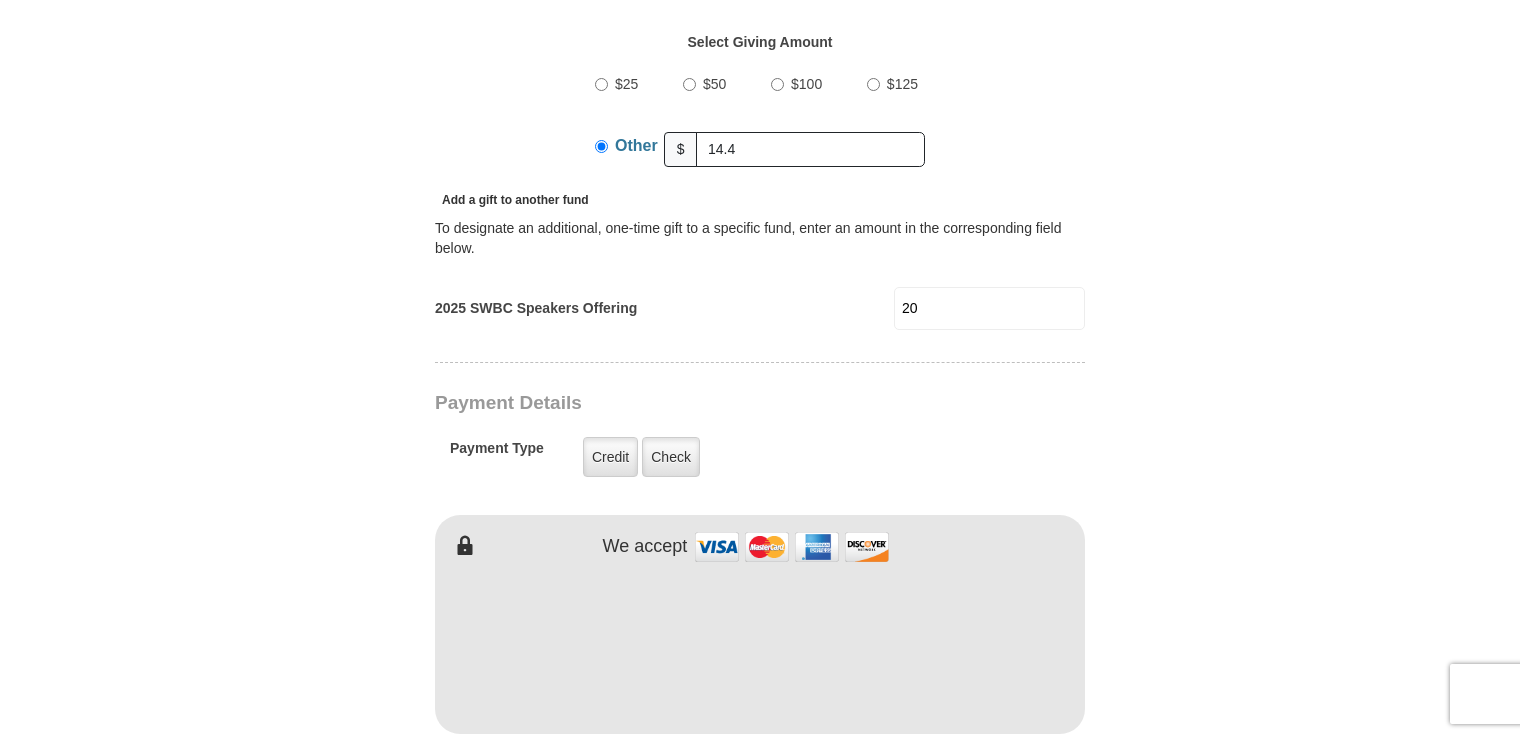 type on "20" 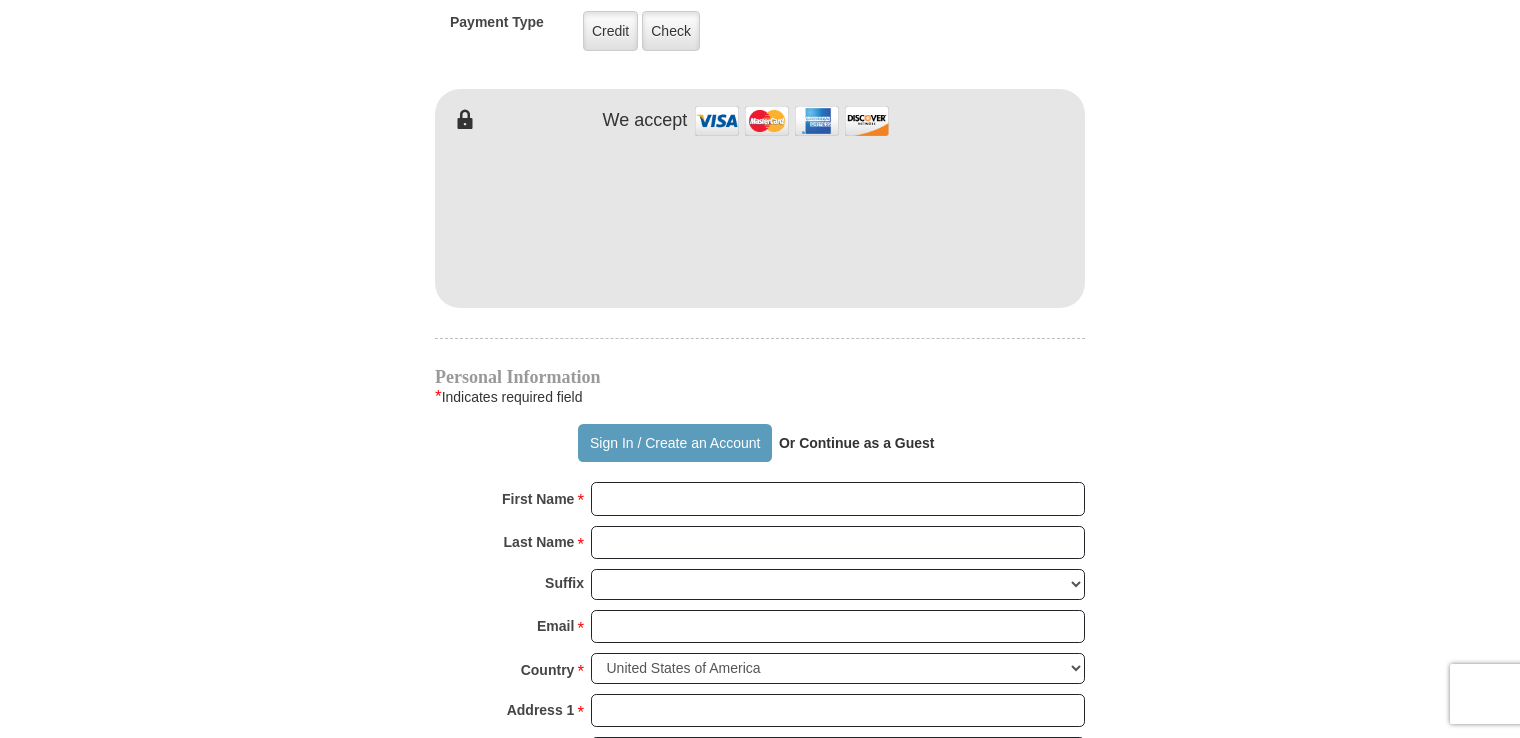 scroll, scrollTop: 1231, scrollLeft: 0, axis: vertical 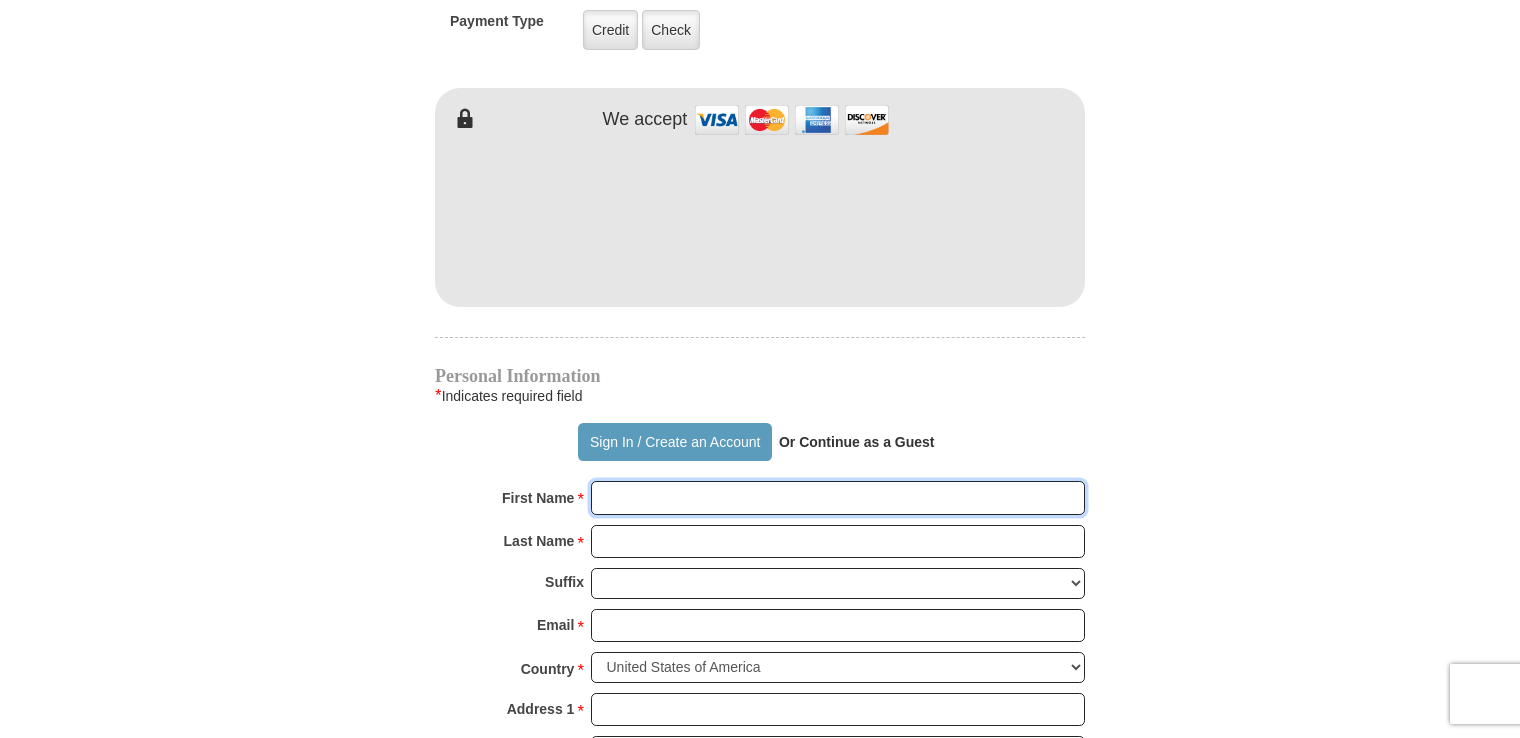 click on "First Name
*" at bounding box center [838, 498] 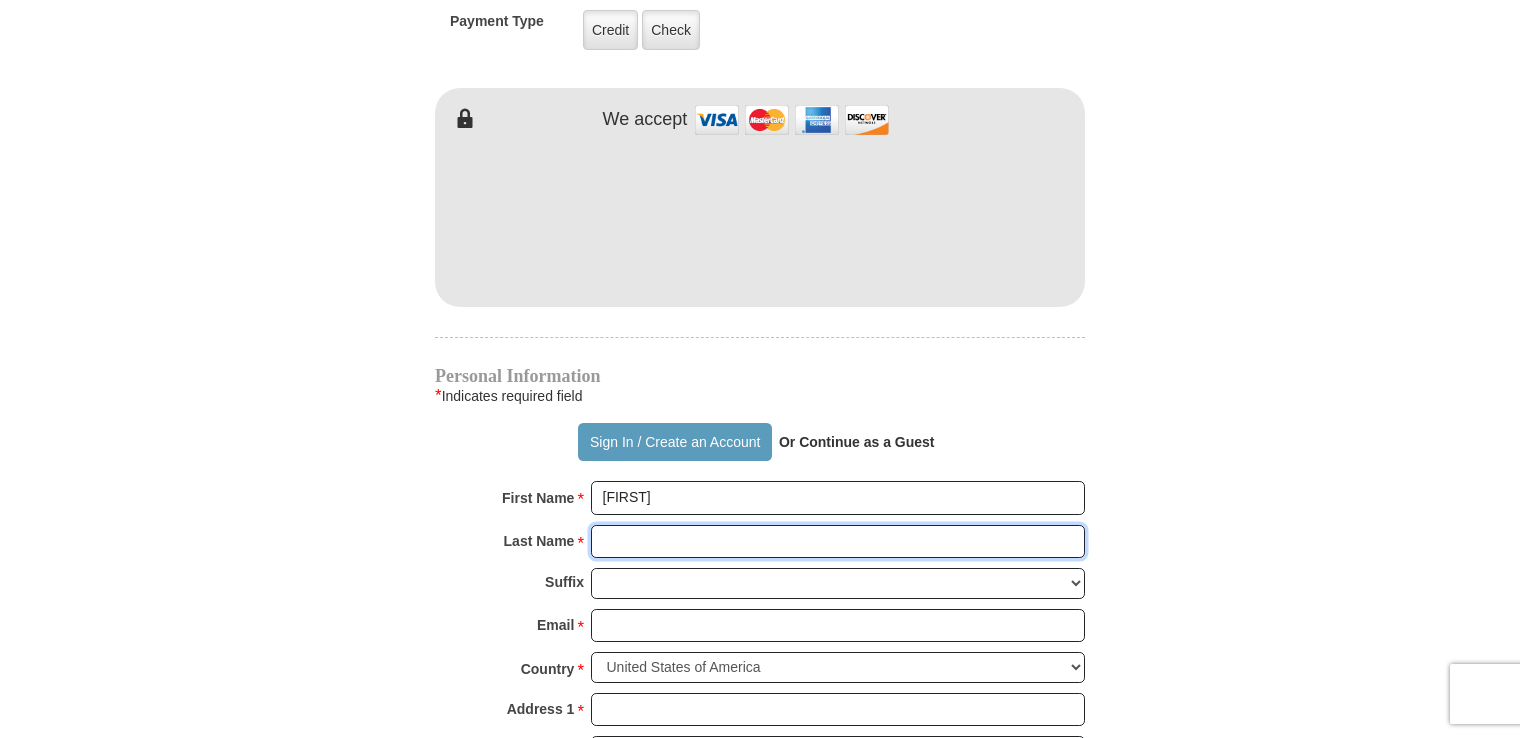 type on "Abilash M" 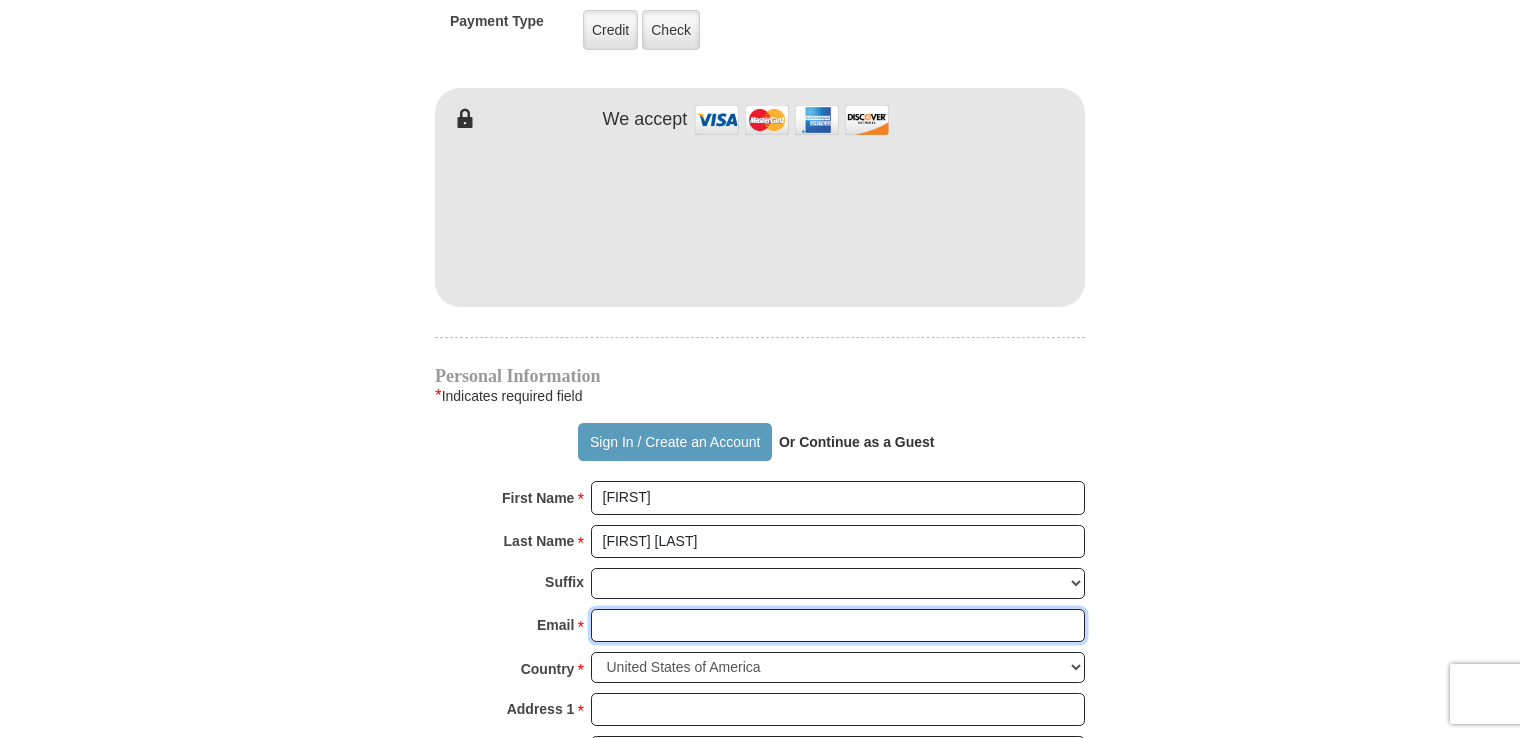 type on "andrewabilash865@gmail.com" 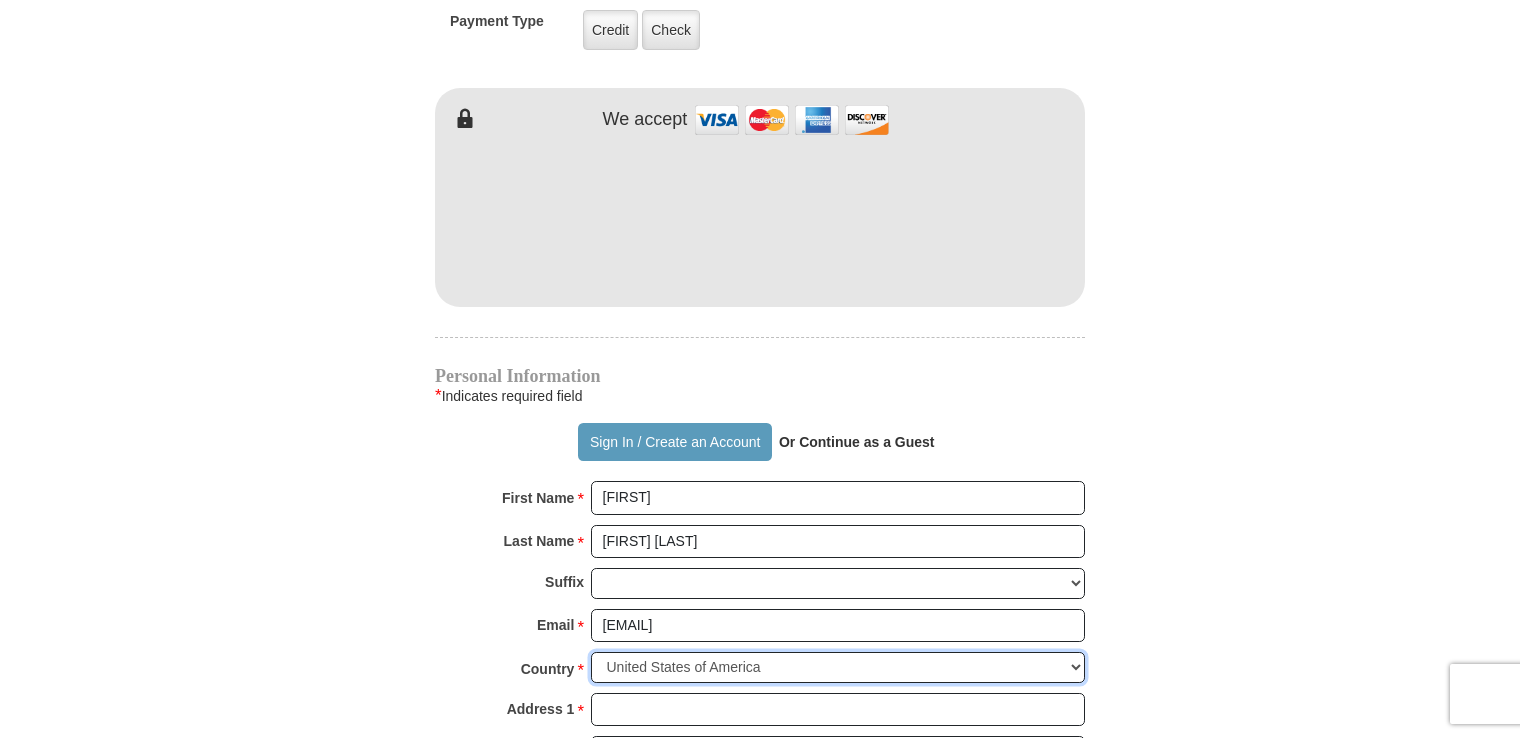 select on "IN" 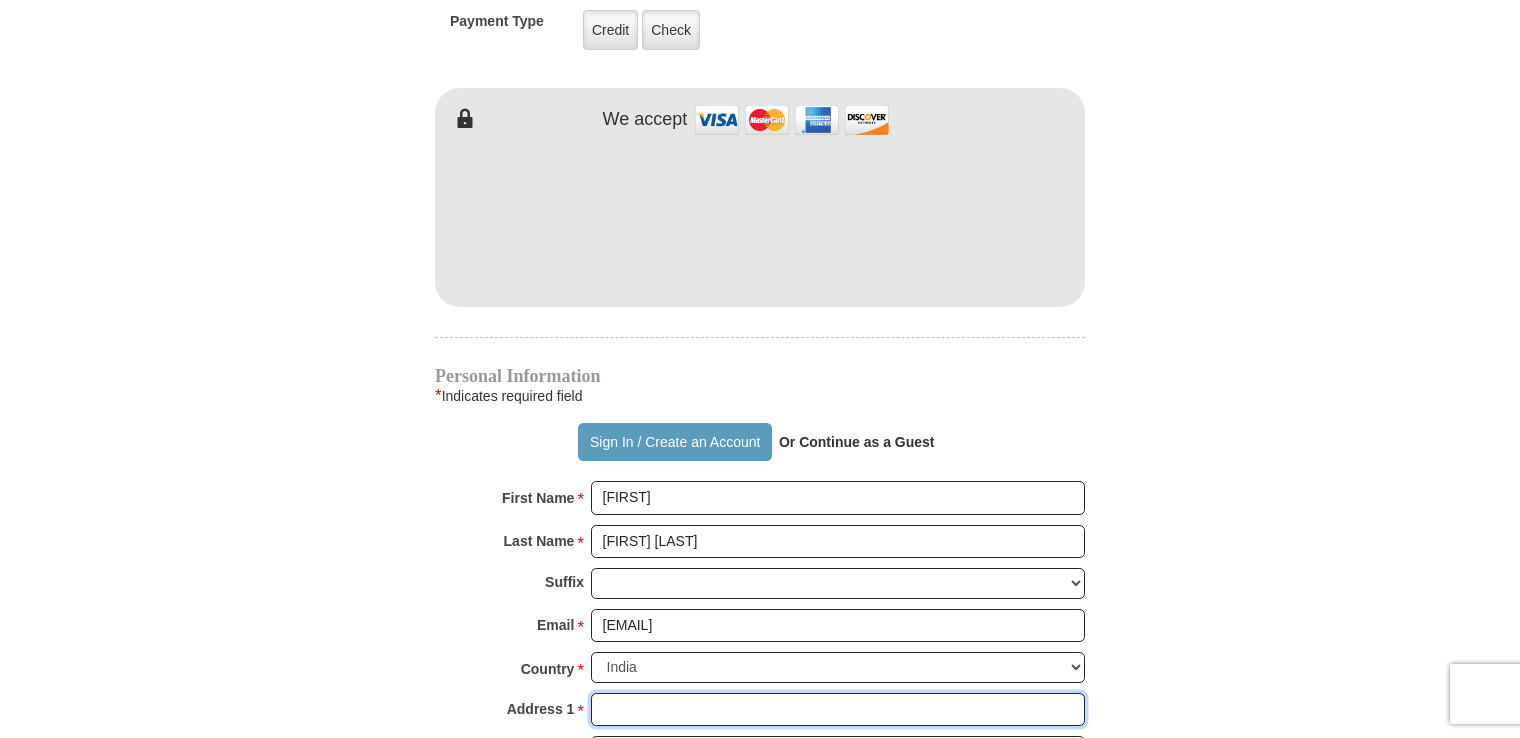 type on "1/1, 455, 1st B cross" 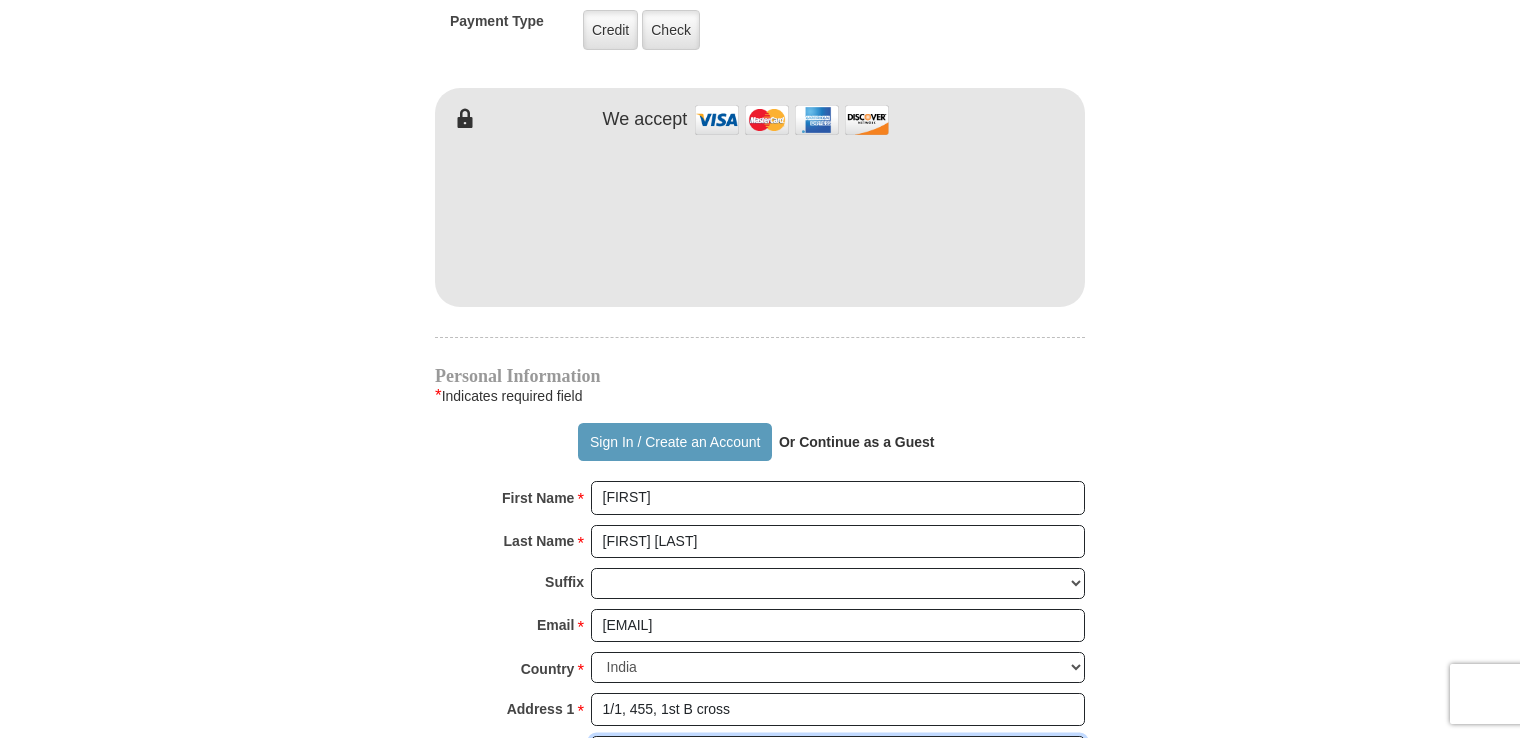 type on "3rd Main Road, Mathikere" 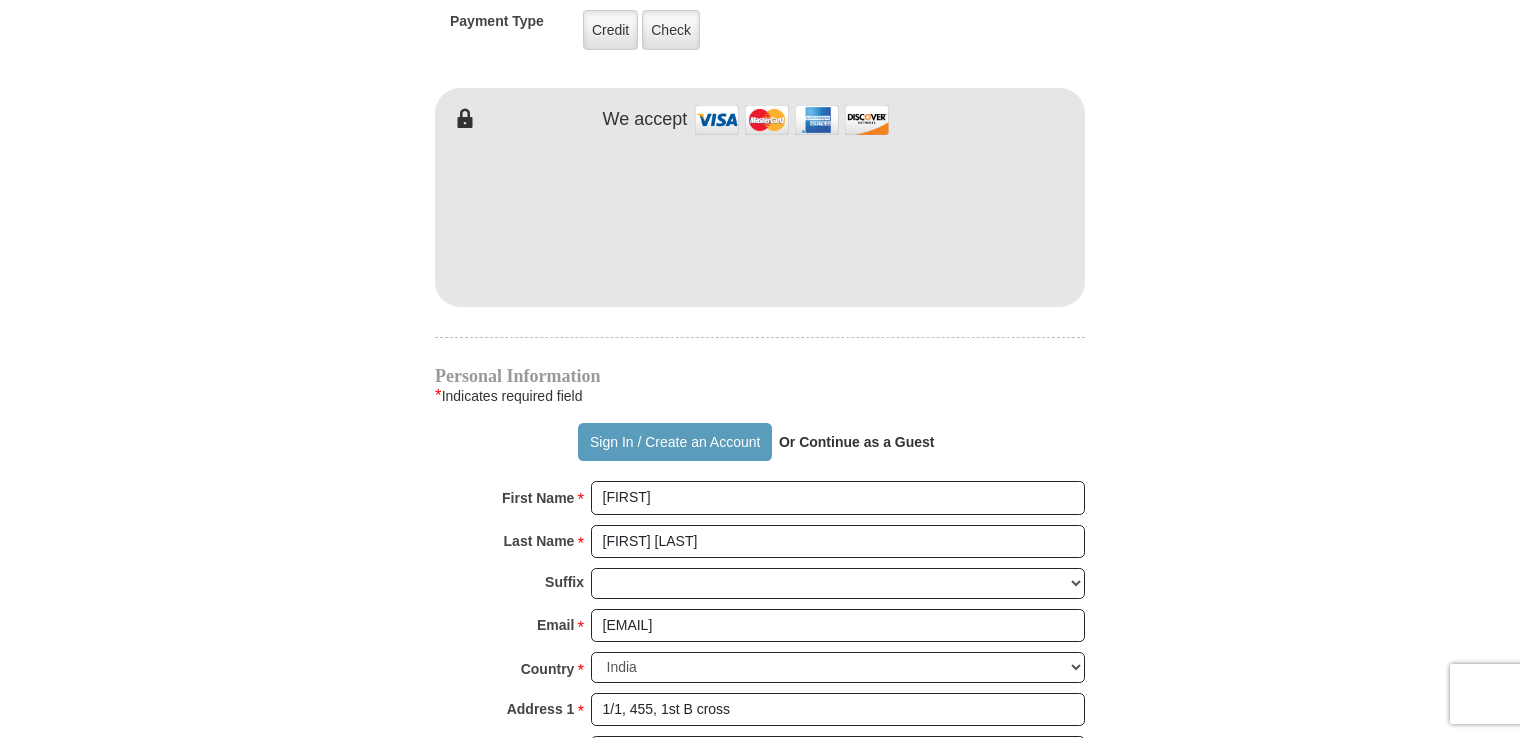 type on "BANGALORE URBAN" 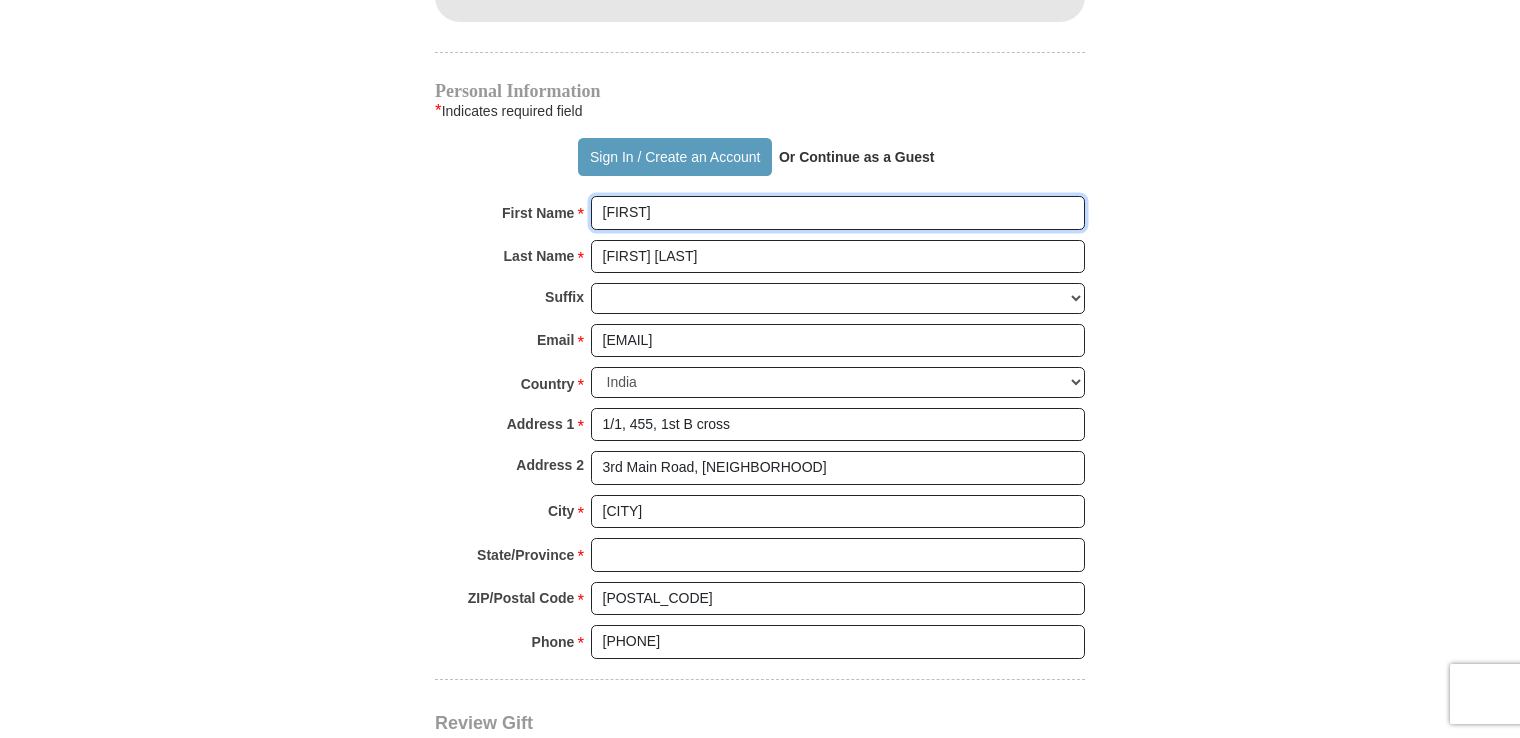 scroll, scrollTop: 1527, scrollLeft: 0, axis: vertical 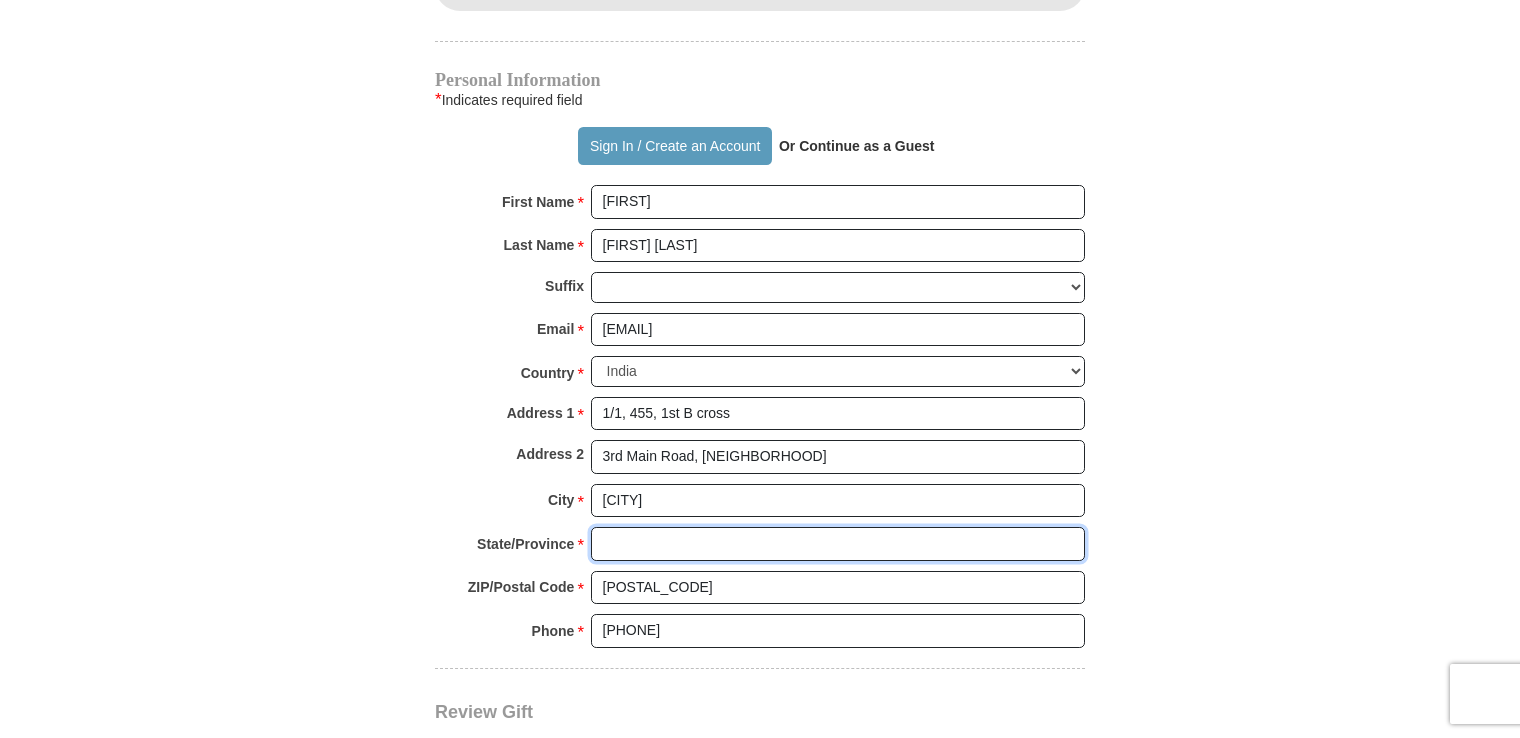 click on "State/Province
*" at bounding box center [838, 544] 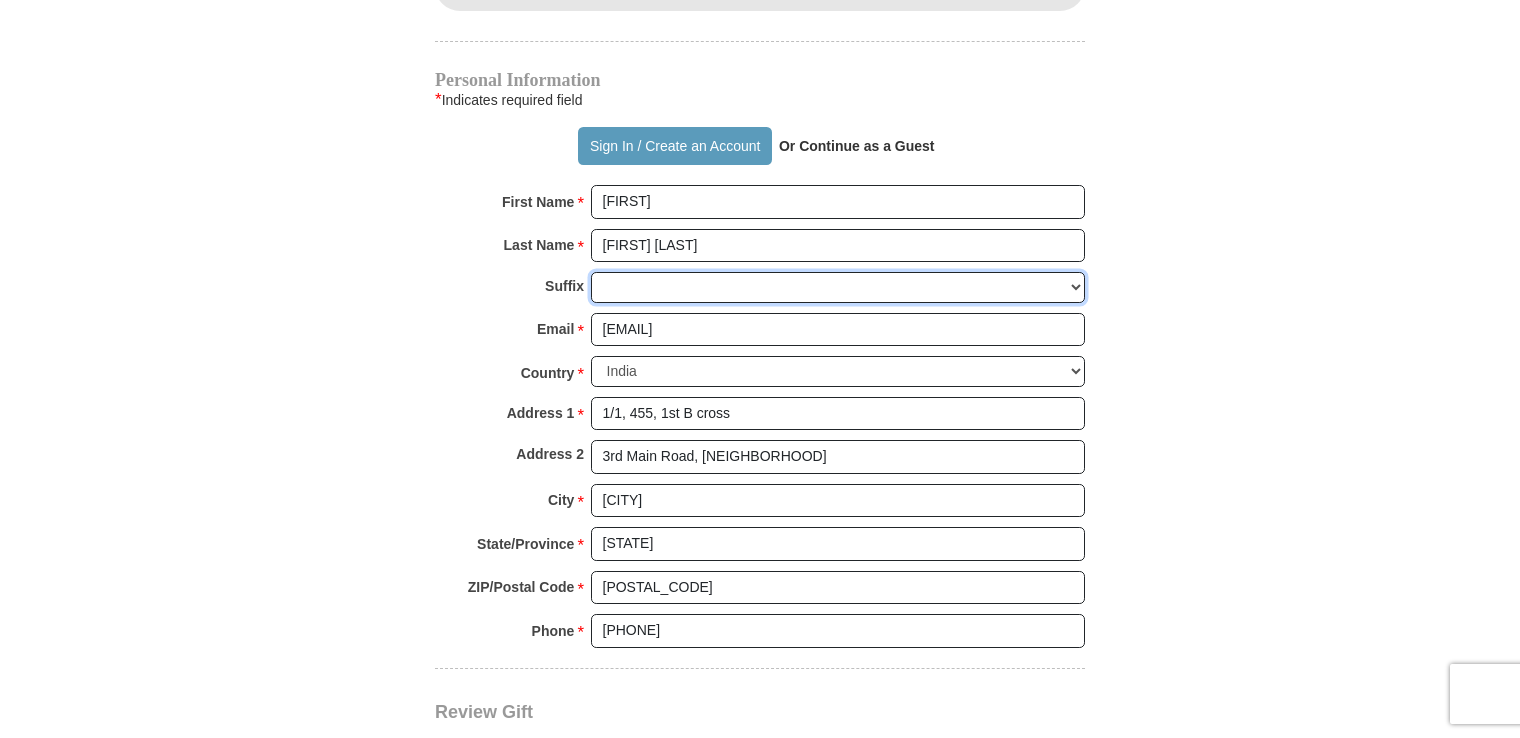 click on "Jr Sr I II III IV V VI" at bounding box center (838, 287) 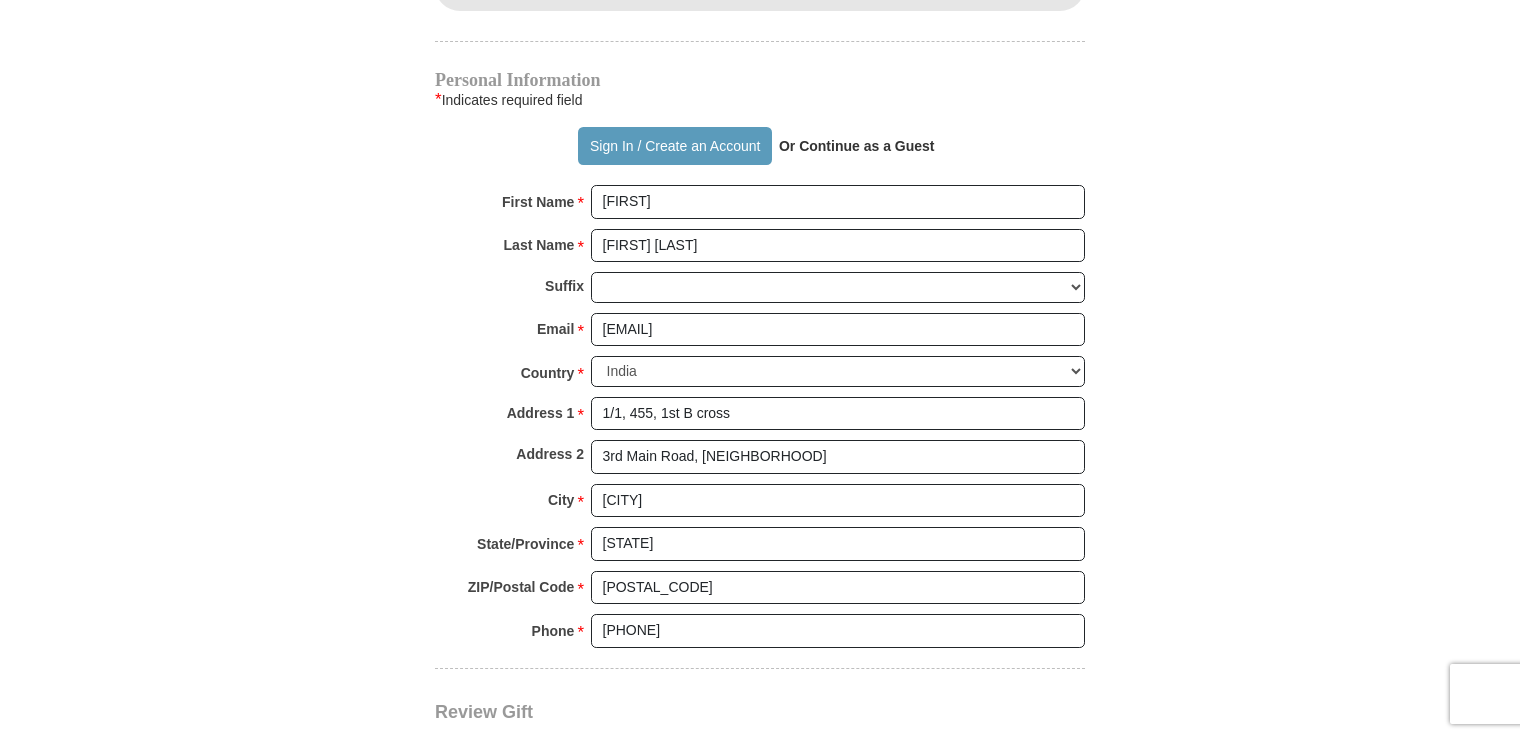 click on "2025 Southwest Believers’ Convention
When you give, you're helping us accomplish our God-given mission of maturing believers all over the world in the use of their faith—using every available voice. We're committed to broadcasting the voice of victory via live events, television, radio, podcasts, websites, social media and much more. One Word from God can change someone’s life forever, and you can be a part of making it happen! Help people experience how one word from God can change their lives—forever!
Select Giving Amount
Amount must be a valid number
$25" at bounding box center [760, -151] 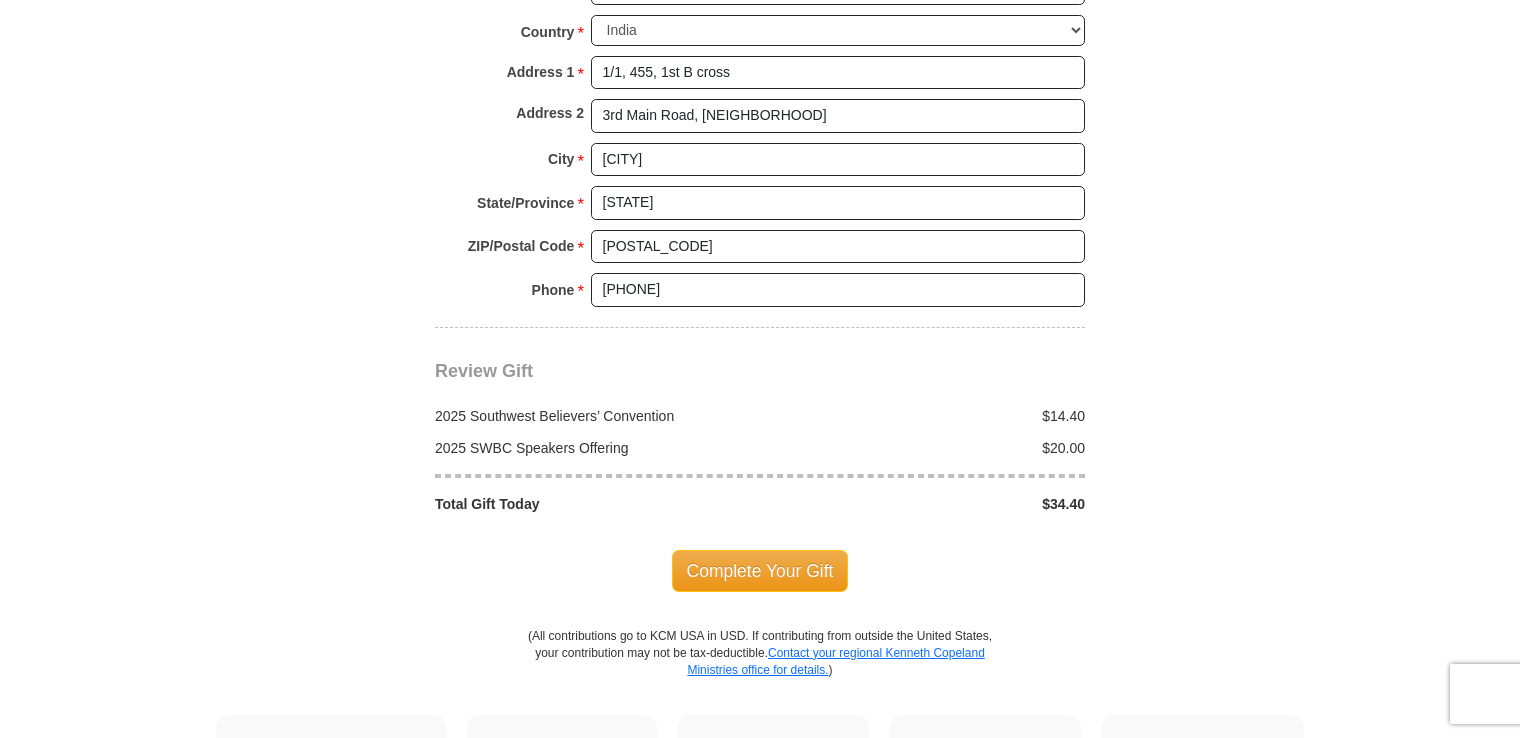 scroll, scrollTop: 1874, scrollLeft: 0, axis: vertical 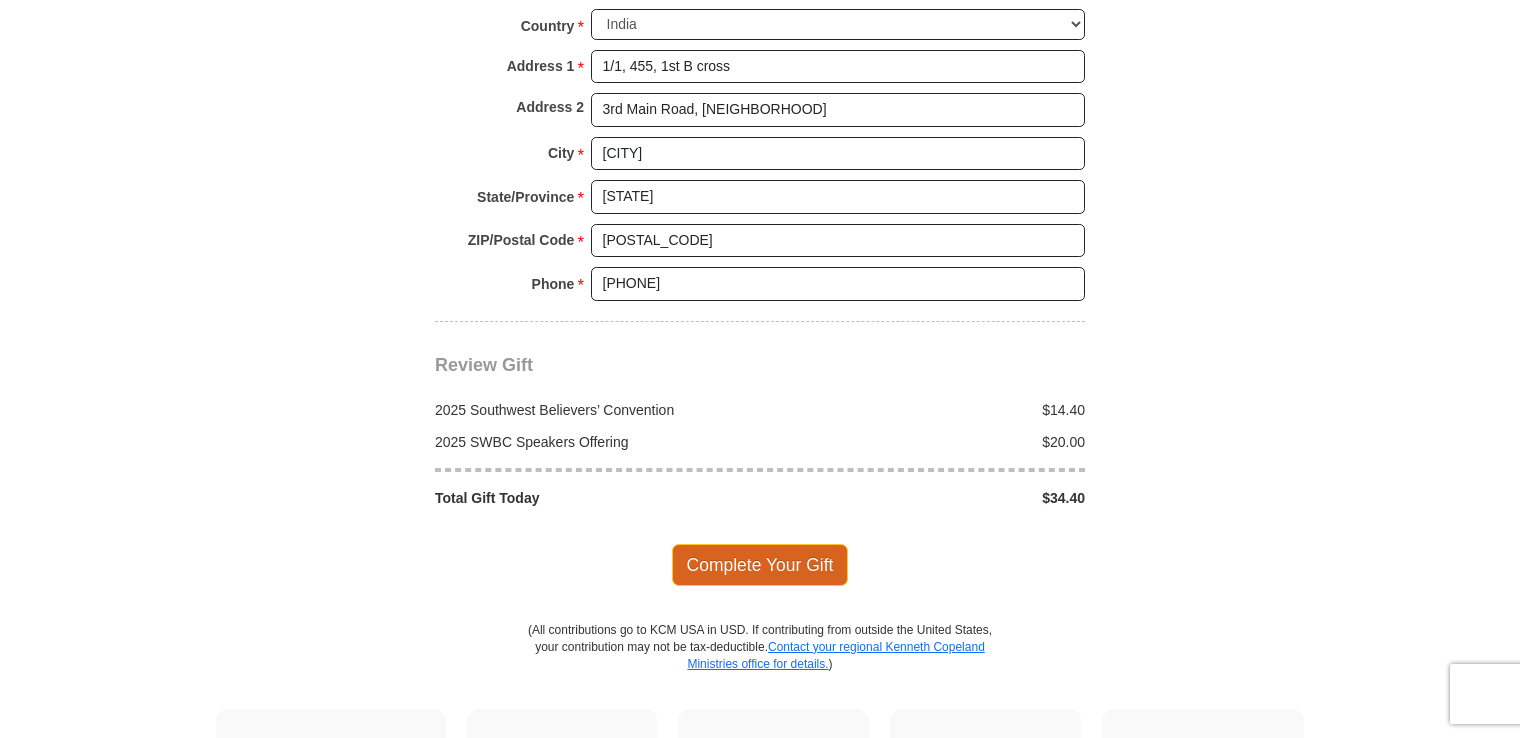 click on "Complete Your Gift" at bounding box center [760, 565] 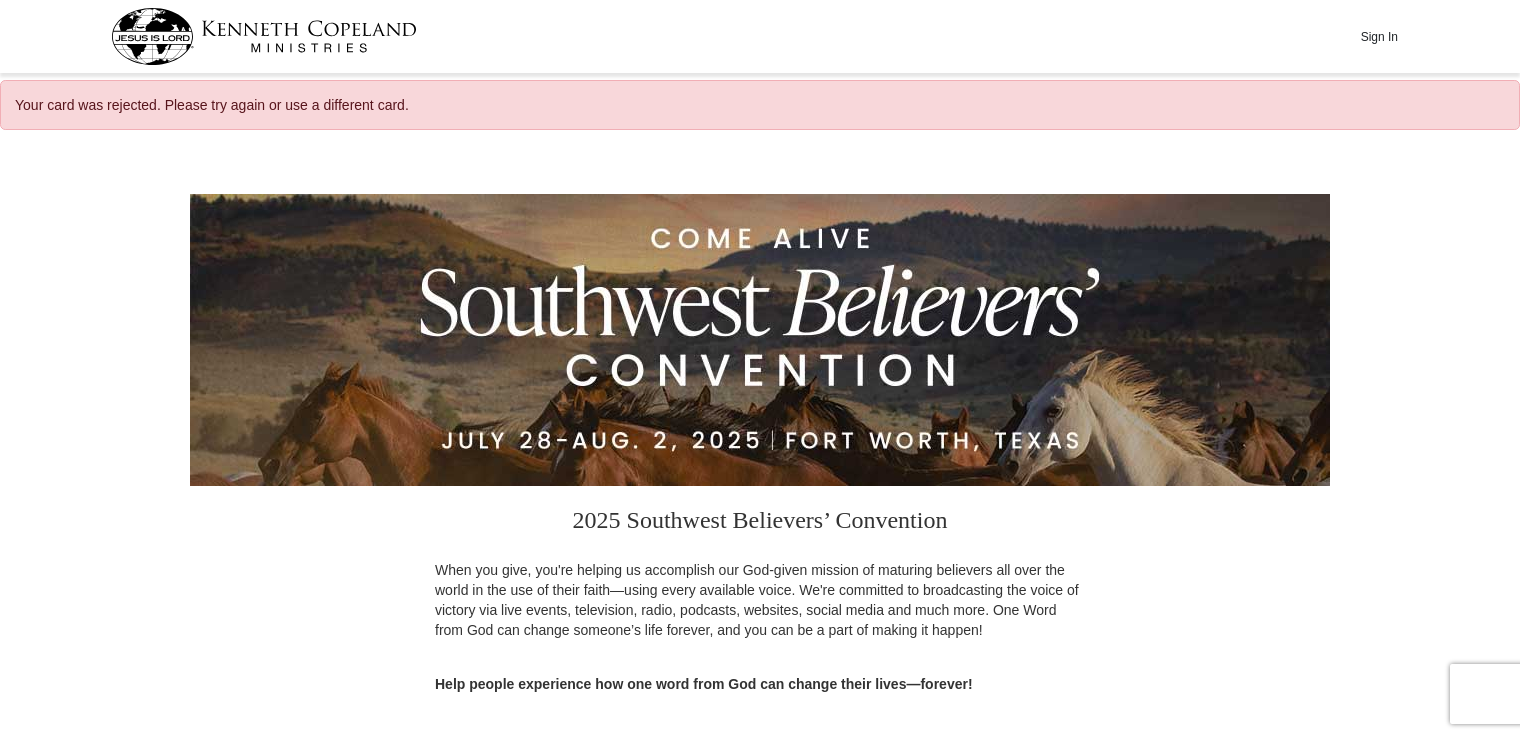 scroll, scrollTop: 398, scrollLeft: 0, axis: vertical 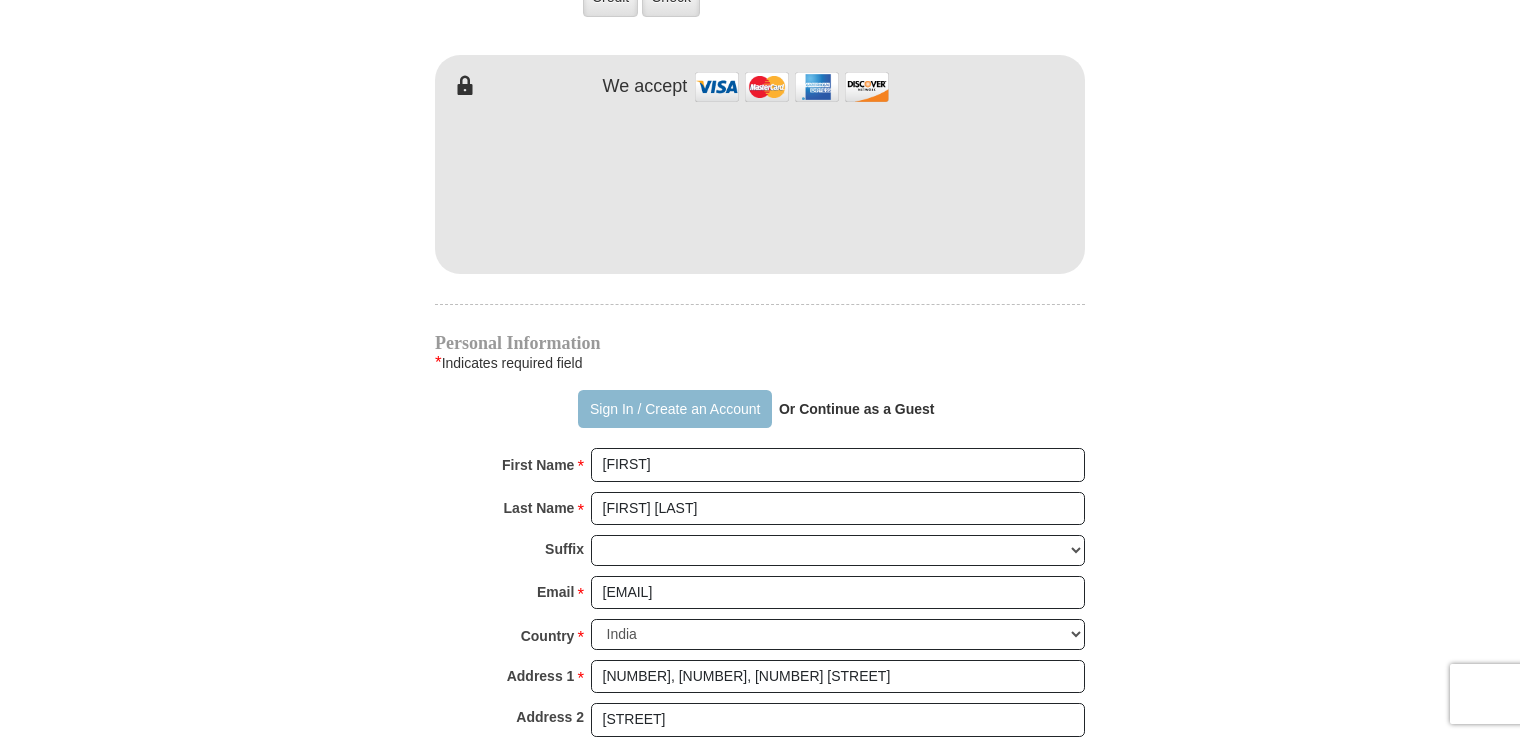 click on "Sign In / Create an Account" at bounding box center [674, 409] 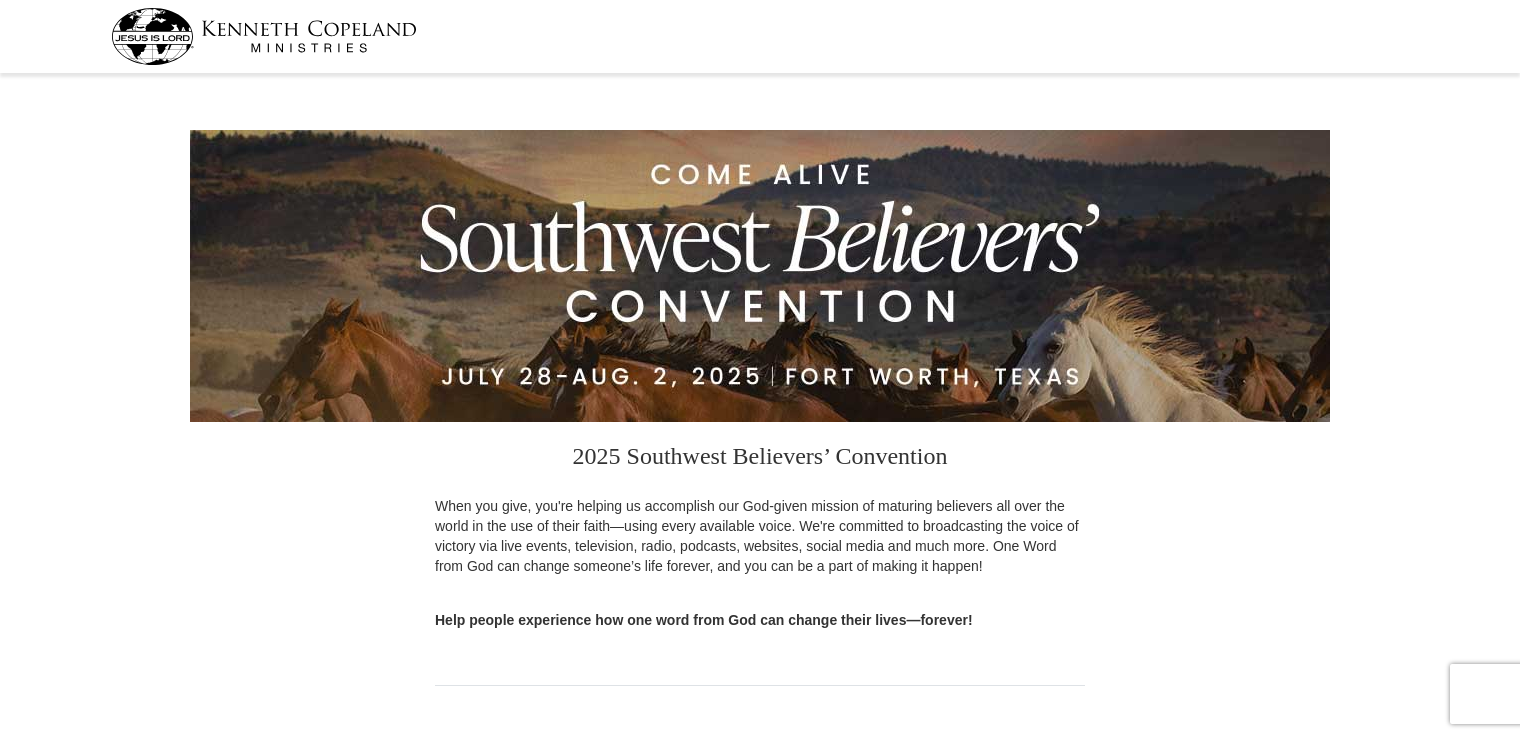 scroll, scrollTop: 0, scrollLeft: 0, axis: both 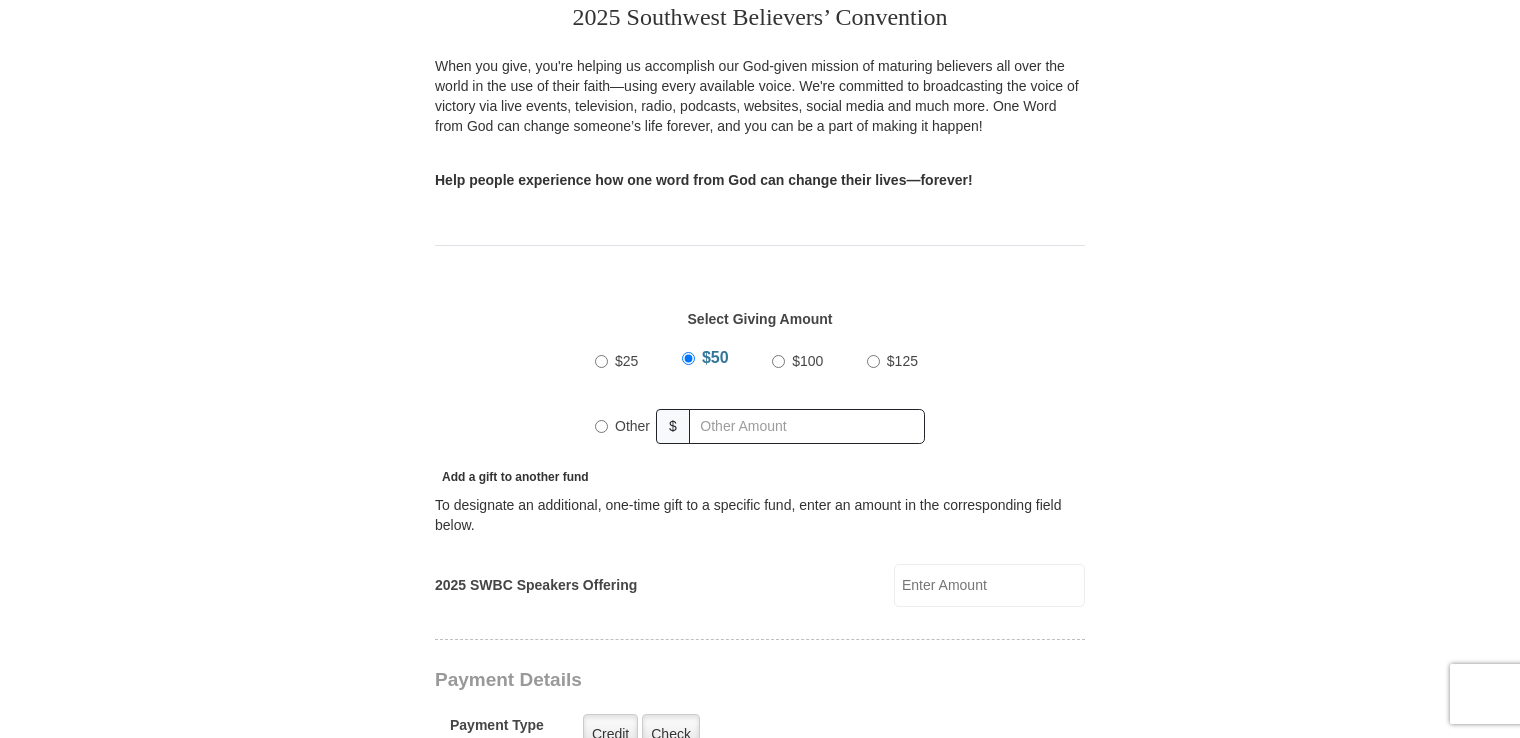 click on "Other" at bounding box center [632, 426] 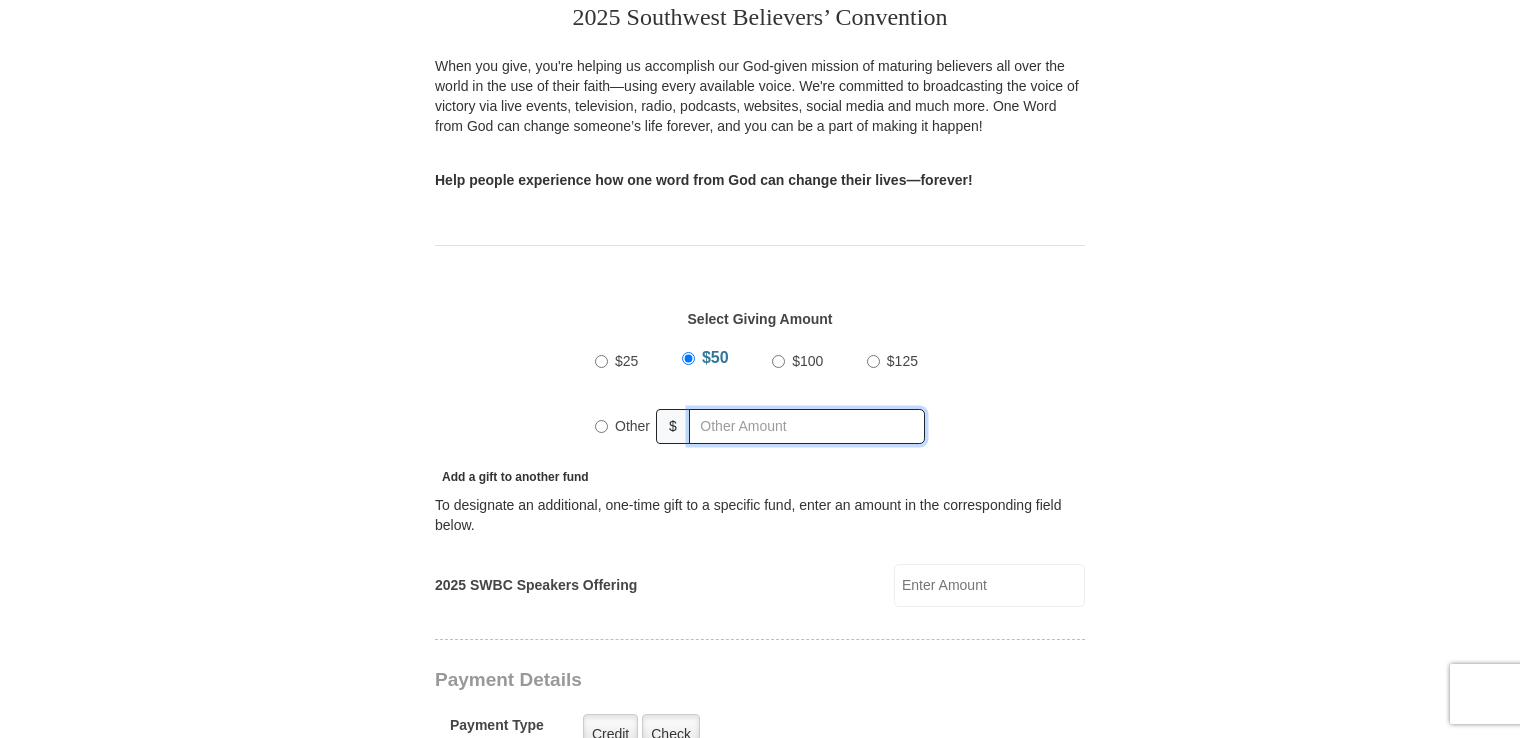 radio on "true" 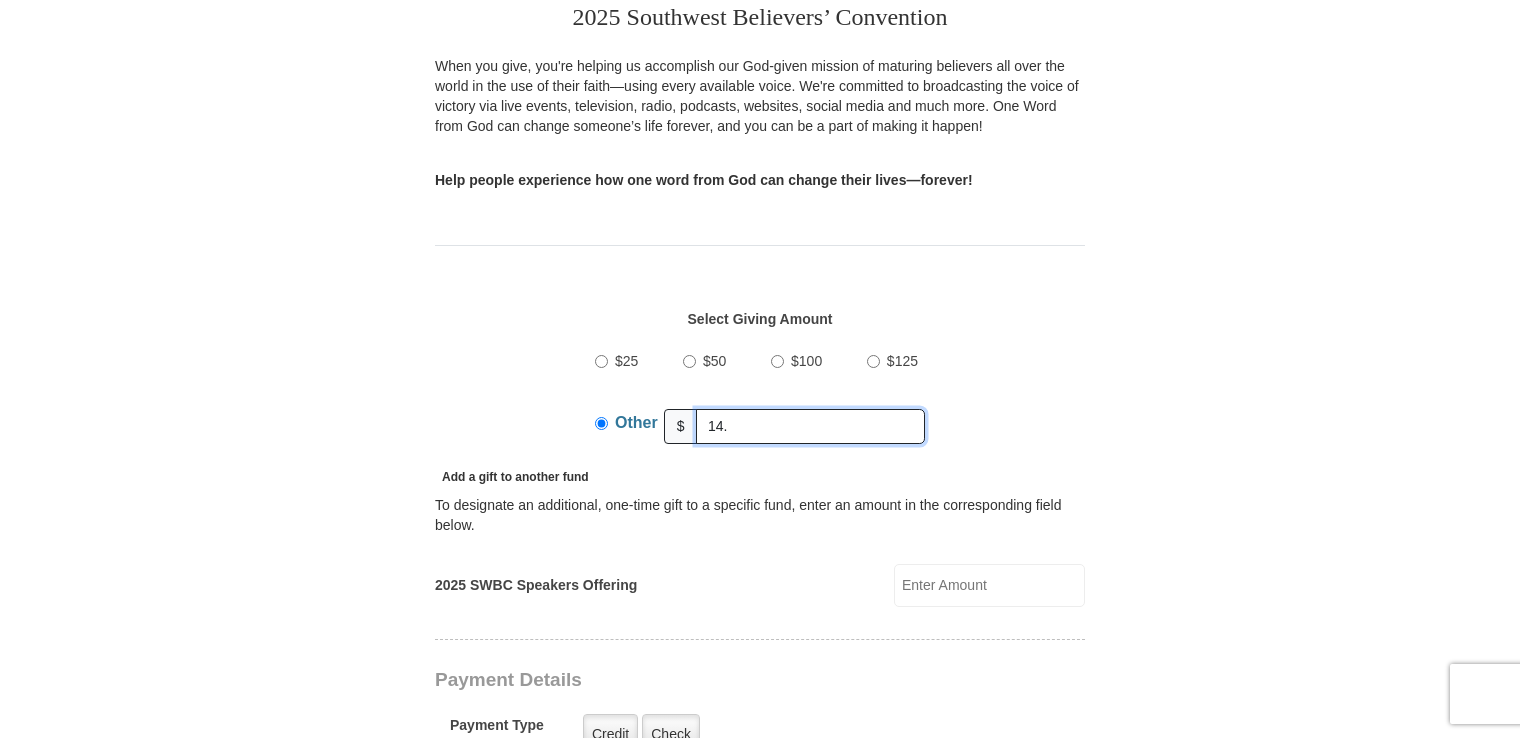 type on "14.4" 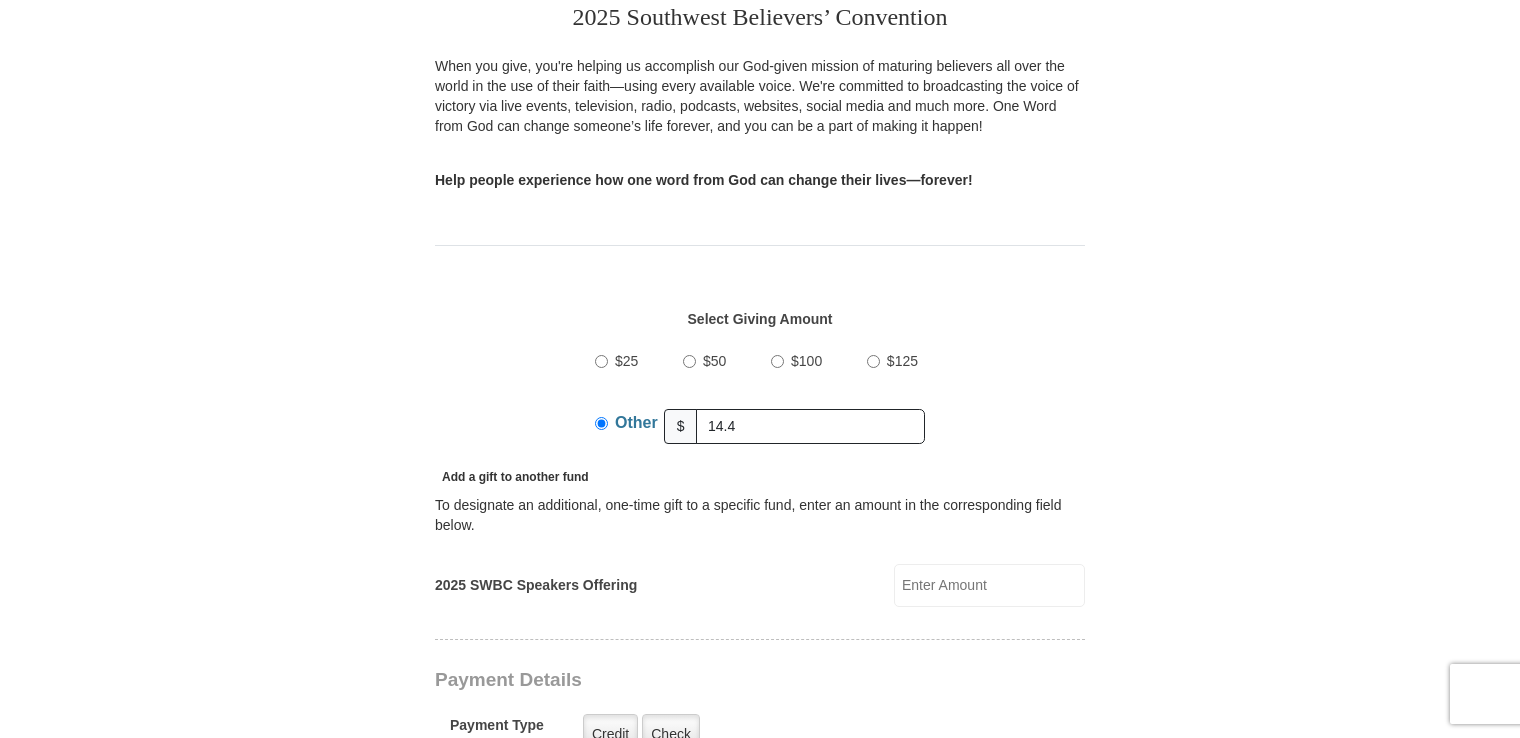 type on "20" 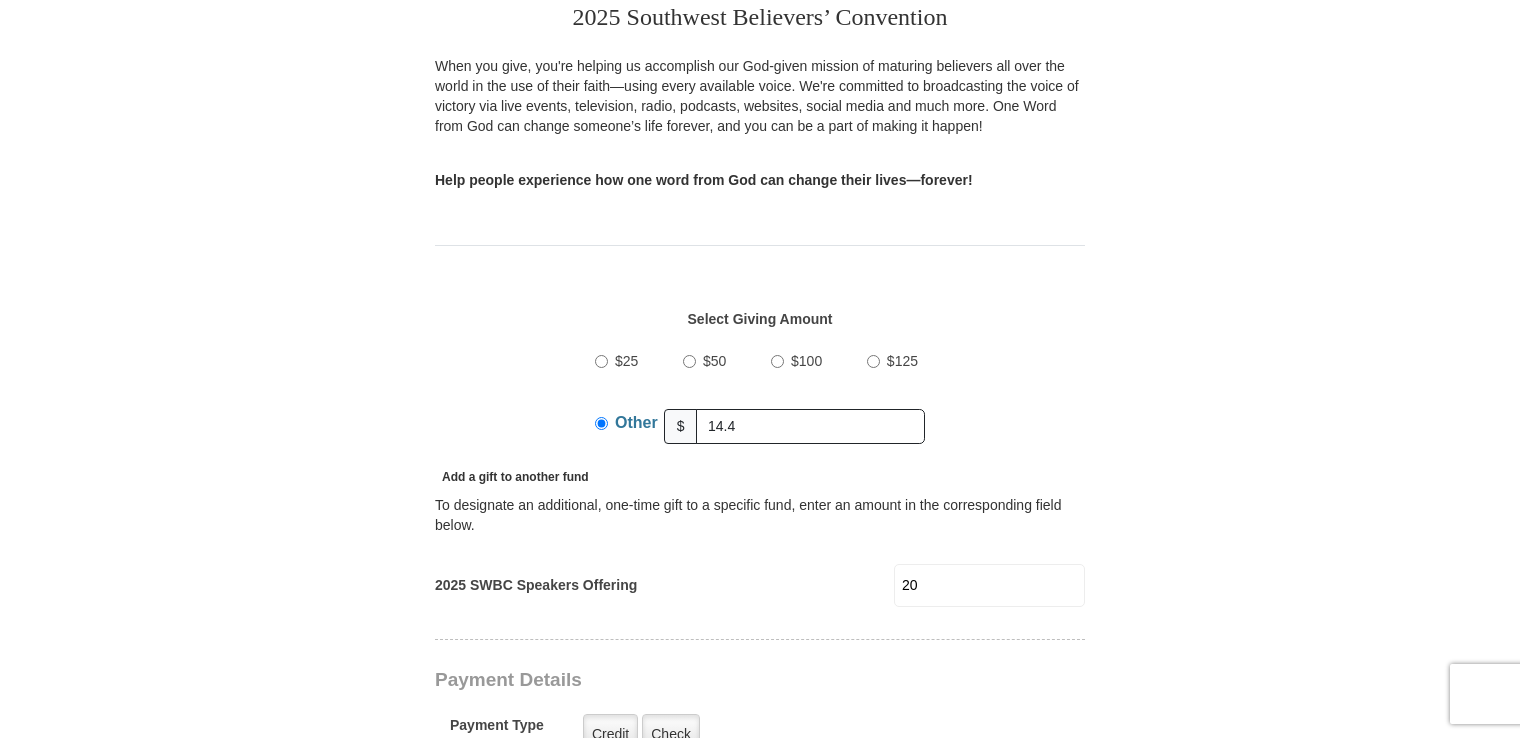 select on "IN" 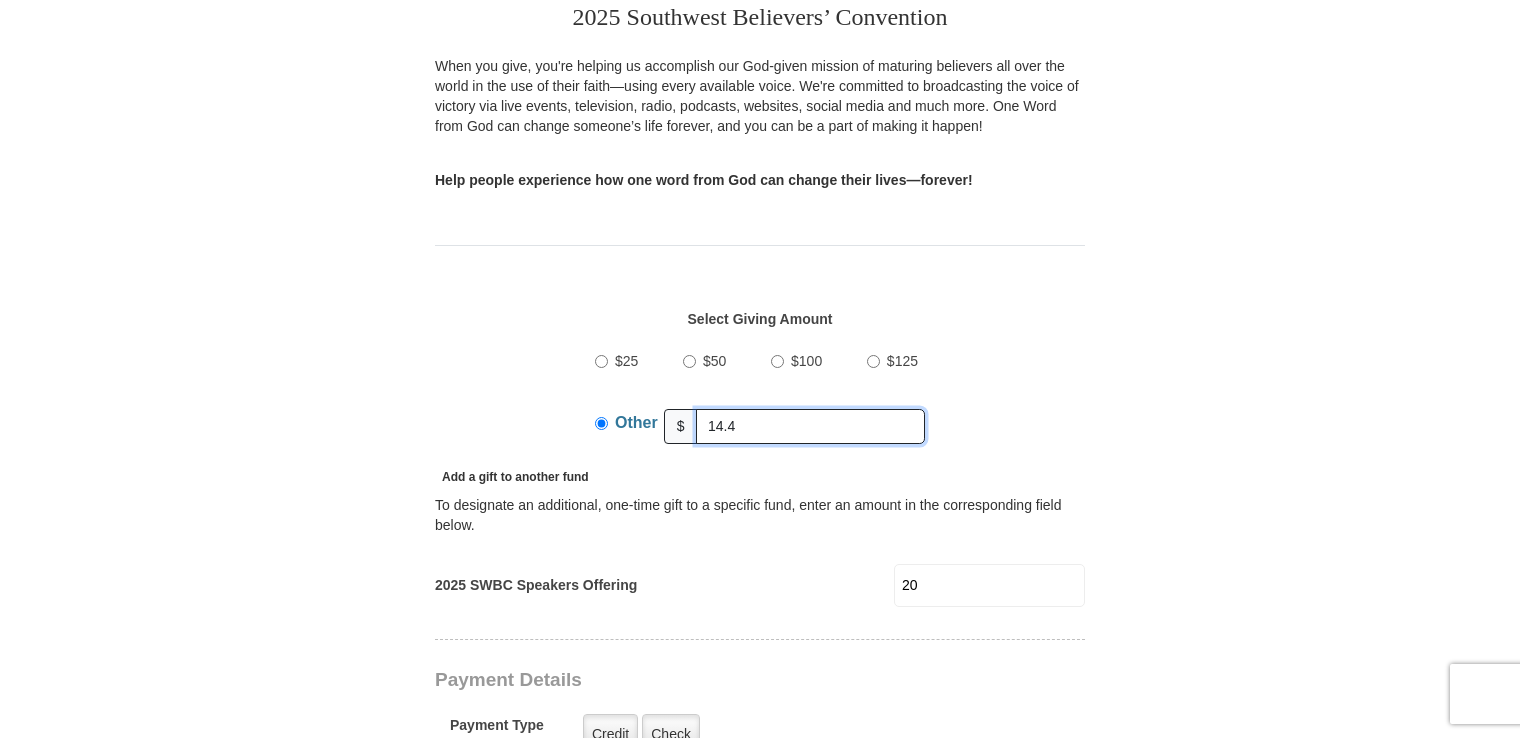 type 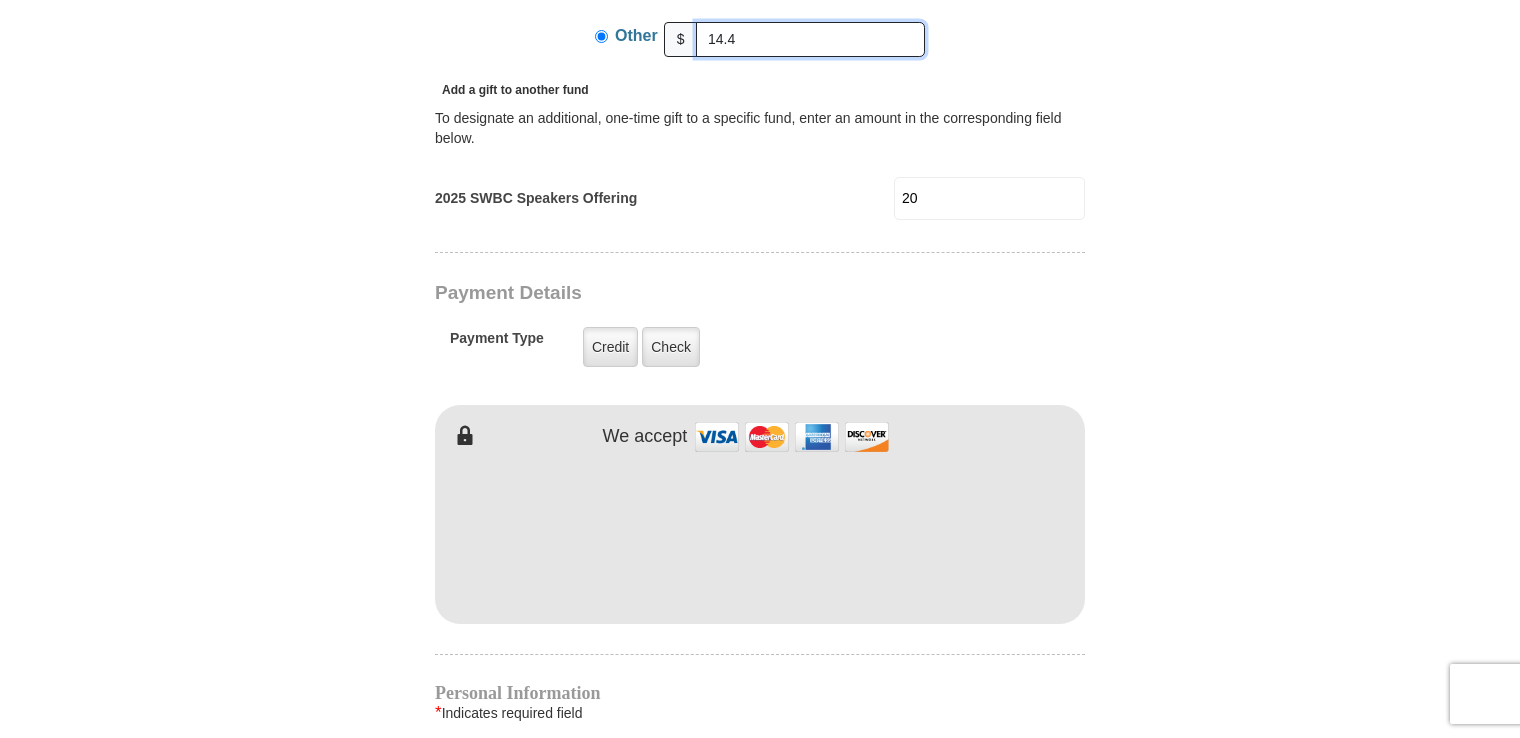 scroll, scrollTop: 915, scrollLeft: 0, axis: vertical 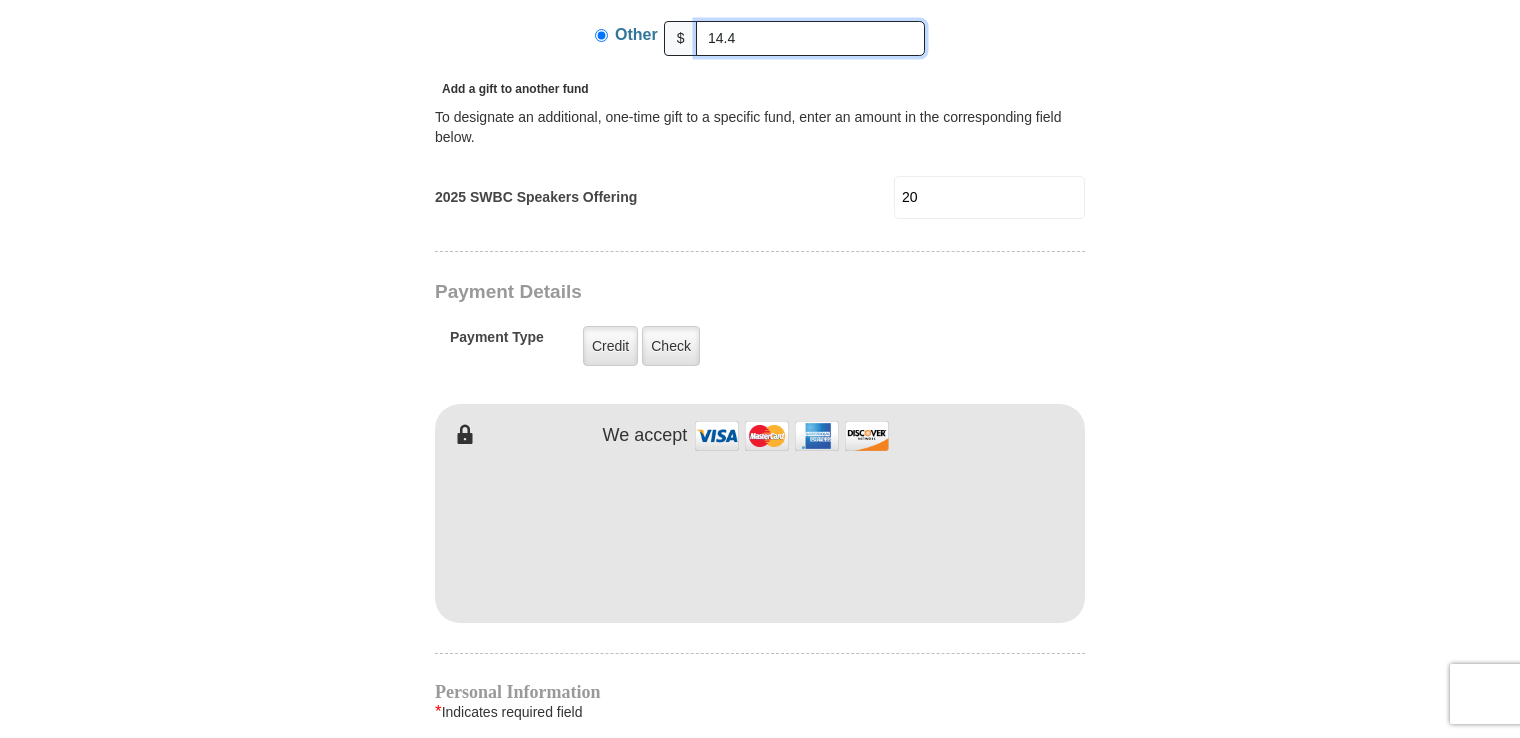 type on "14.4" 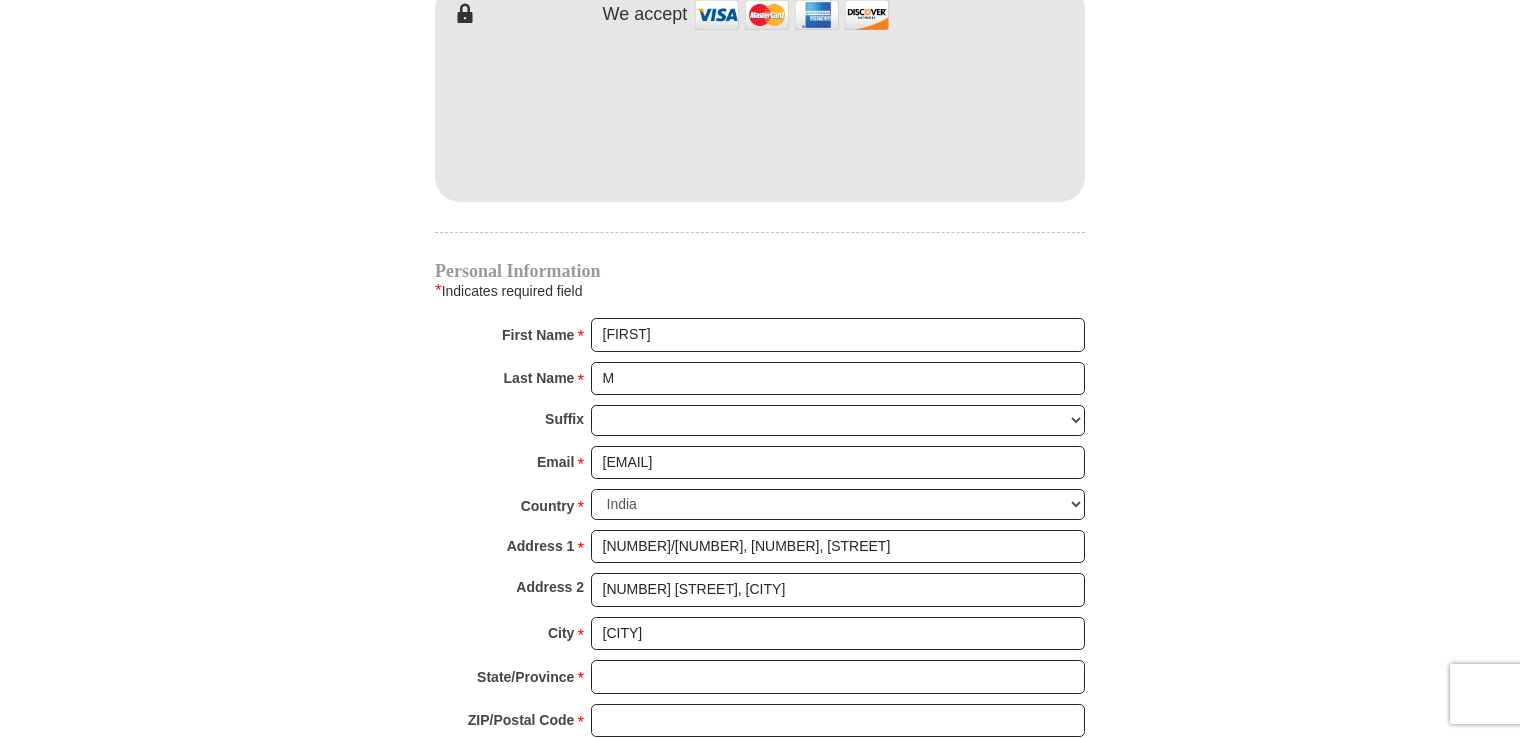 scroll, scrollTop: 1402, scrollLeft: 0, axis: vertical 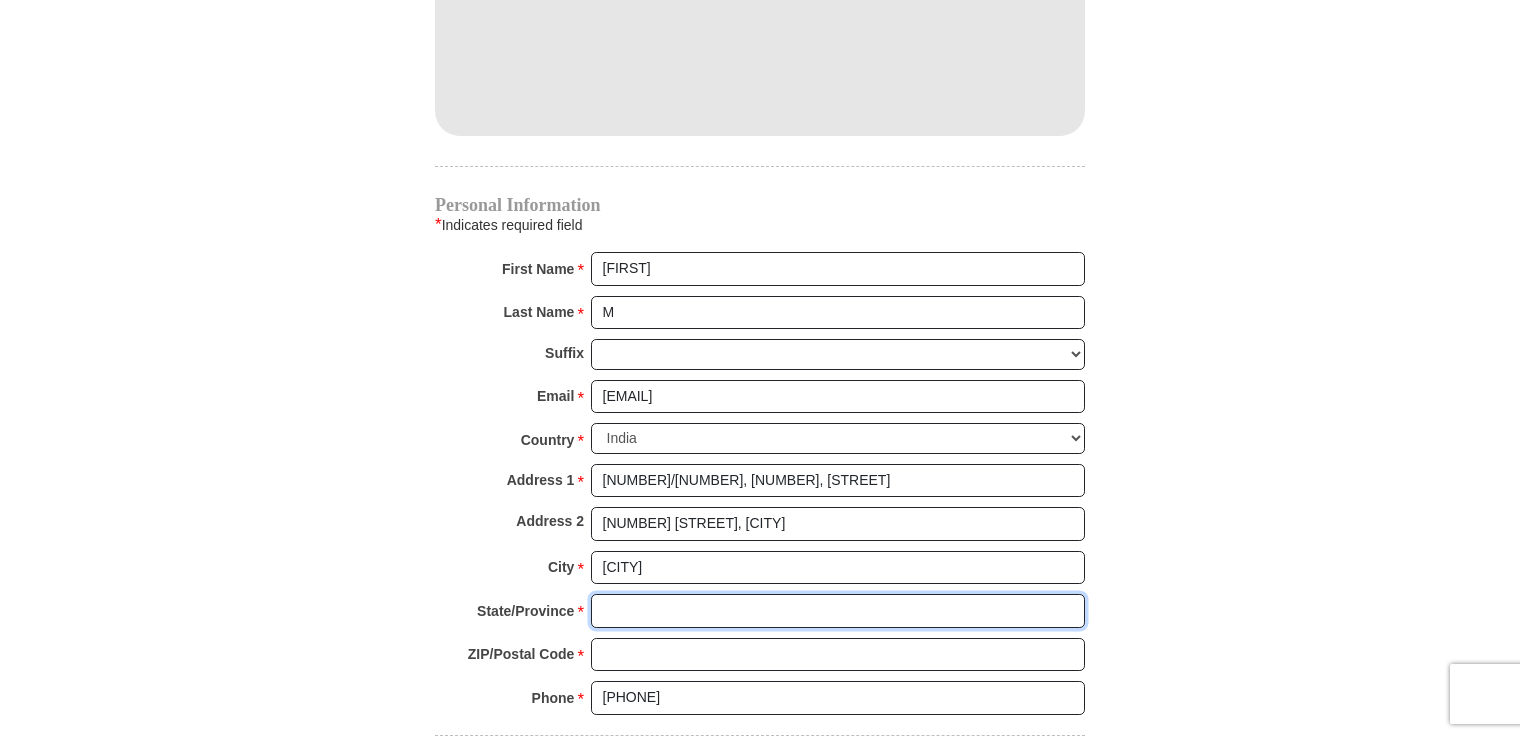 click on "State/Province
*" at bounding box center [838, 611] 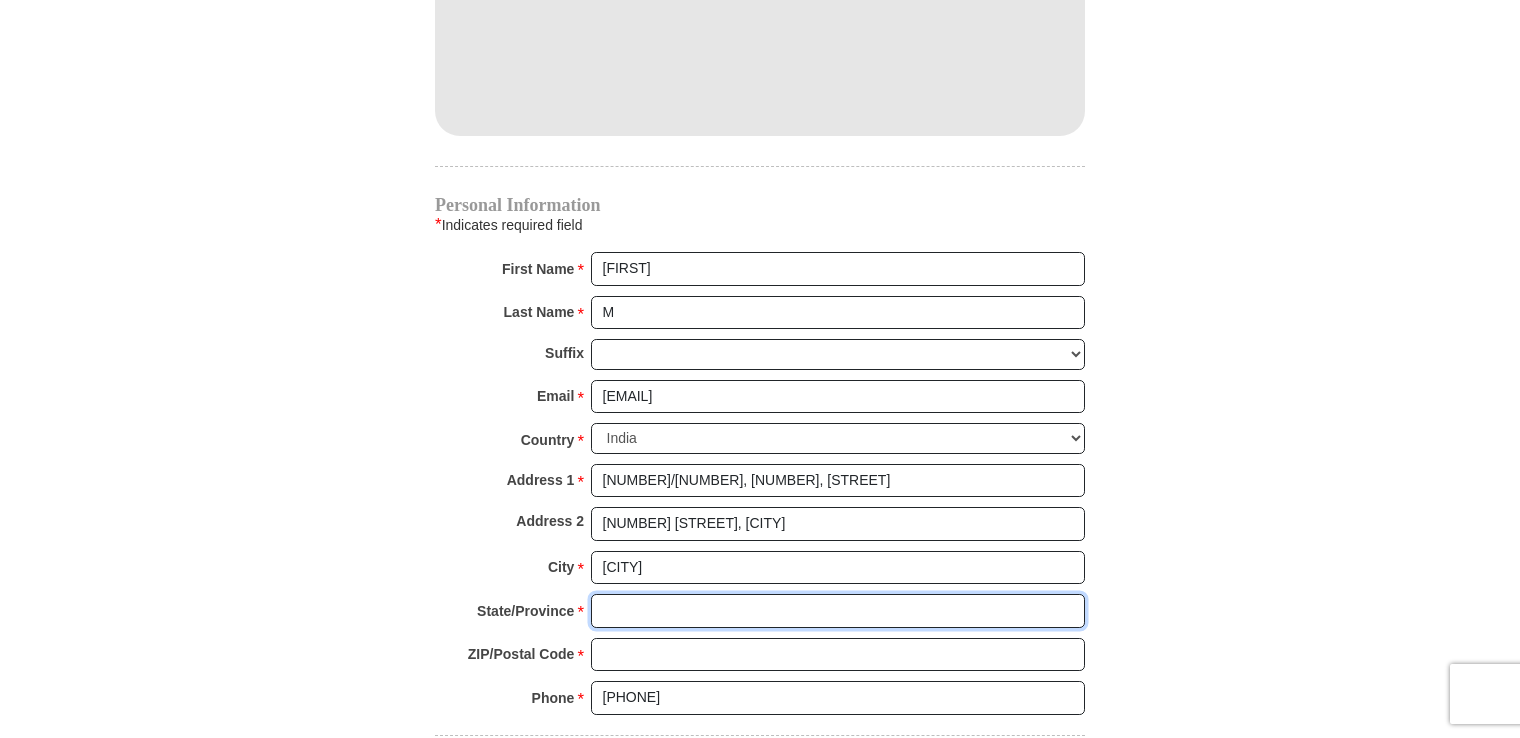 type on "Karnataka" 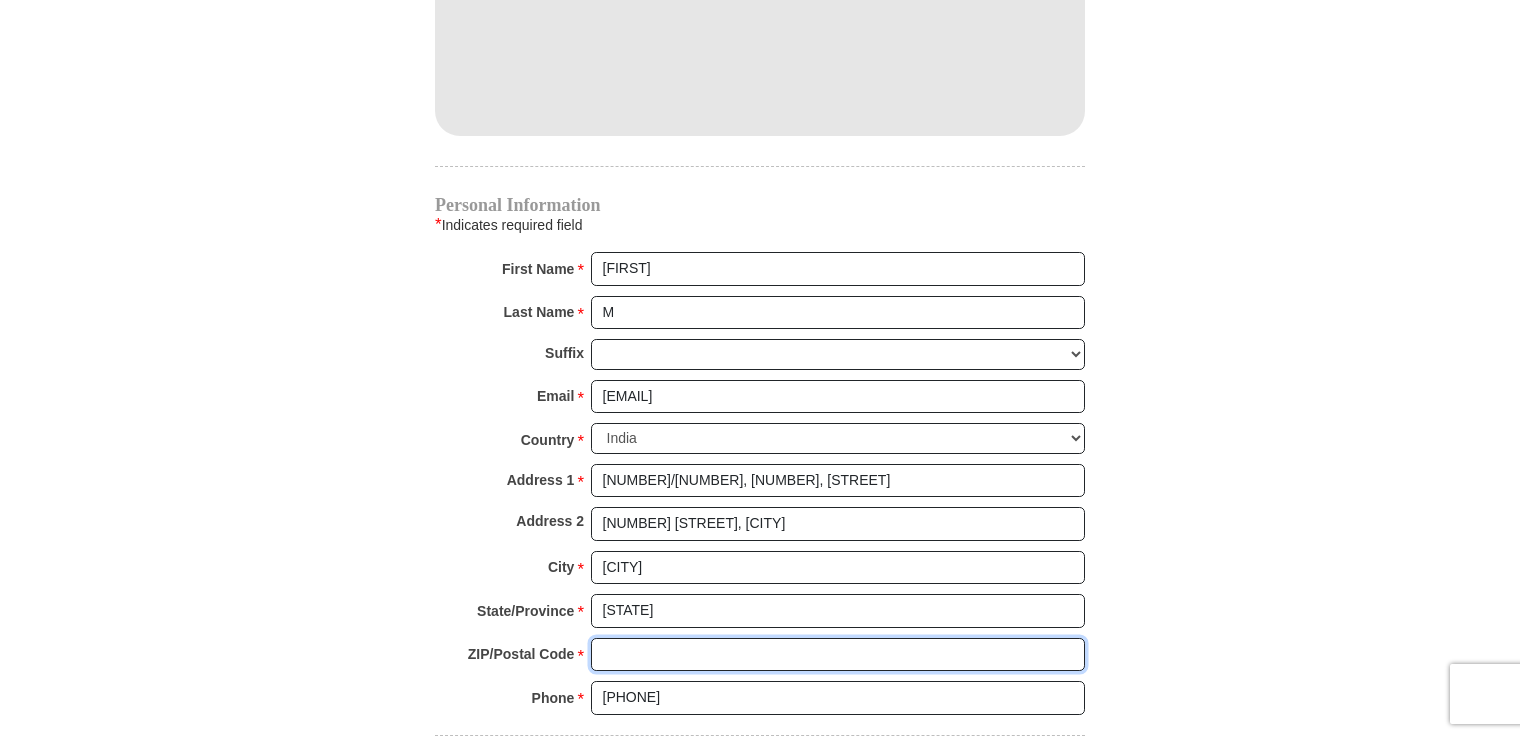 click on "ZIP/Postal Code
*" at bounding box center (838, 655) 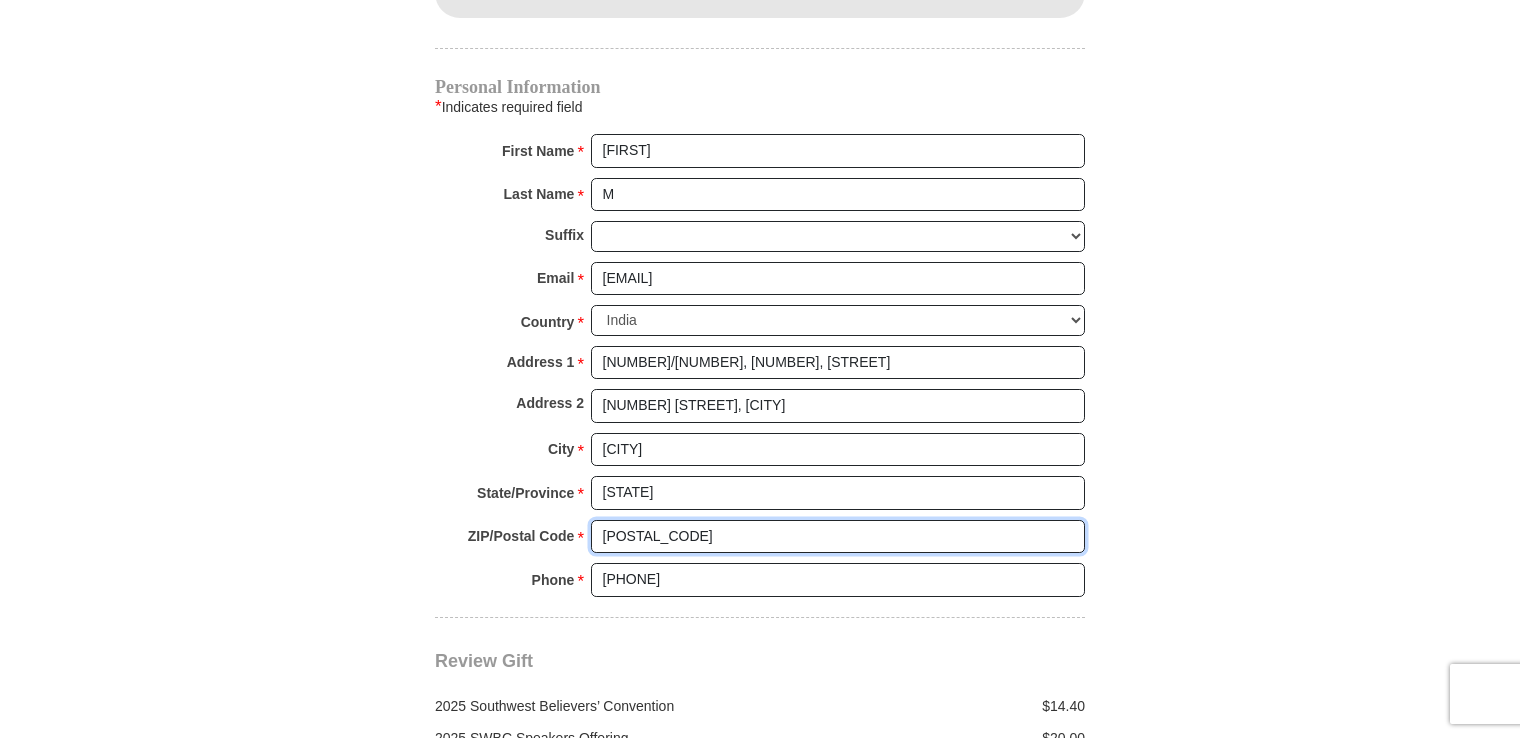 scroll, scrollTop: 1520, scrollLeft: 0, axis: vertical 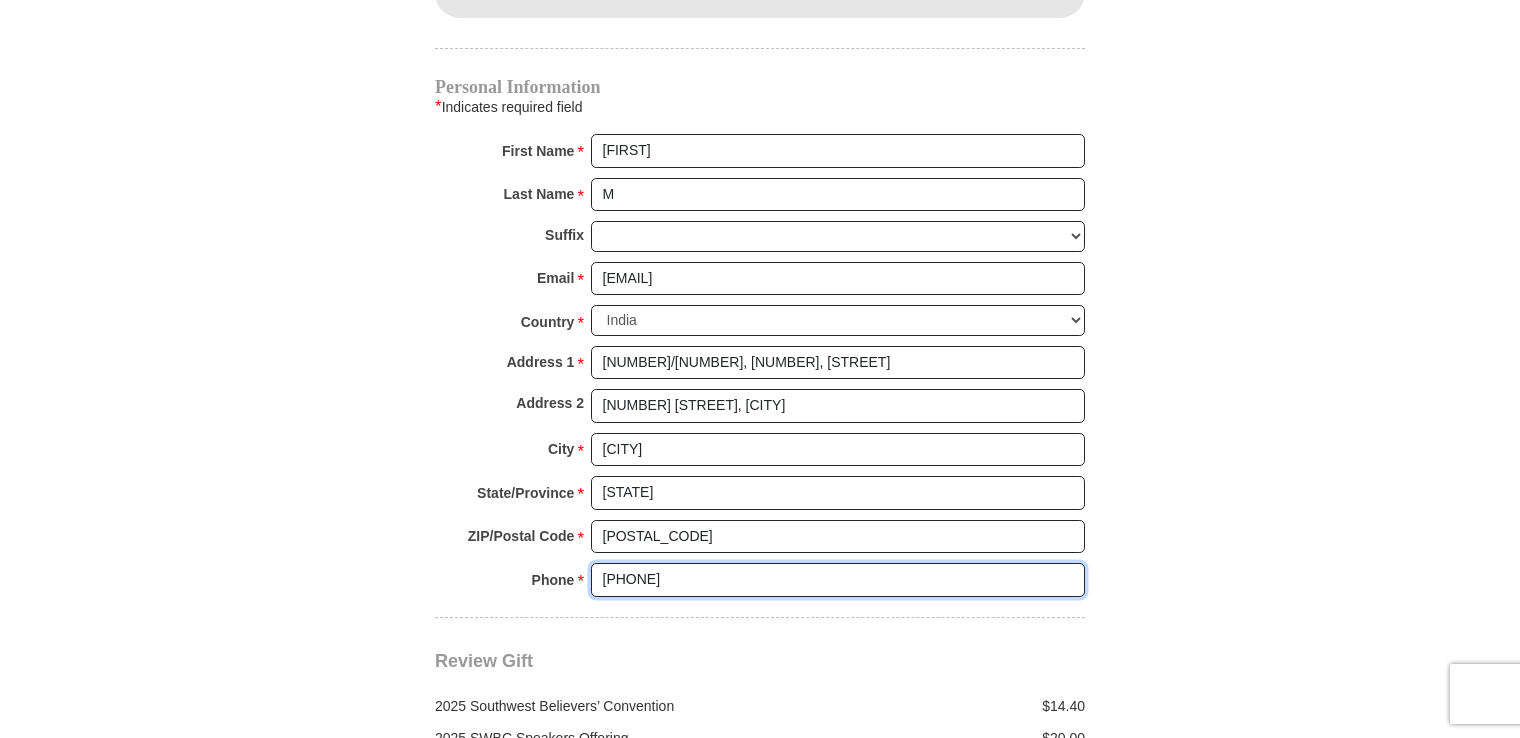 click on "07760123141" at bounding box center [838, 580] 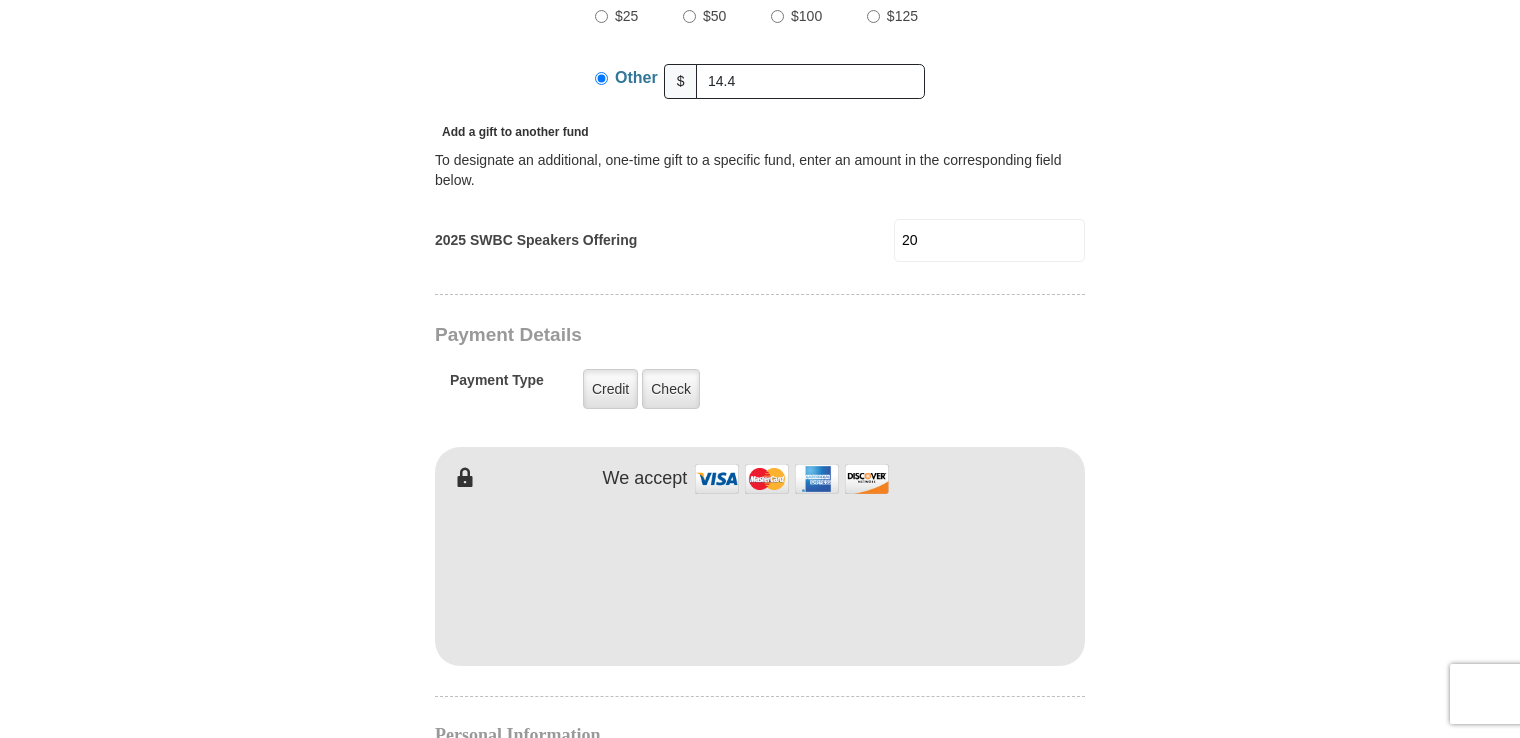 scroll, scrollTop: 866, scrollLeft: 0, axis: vertical 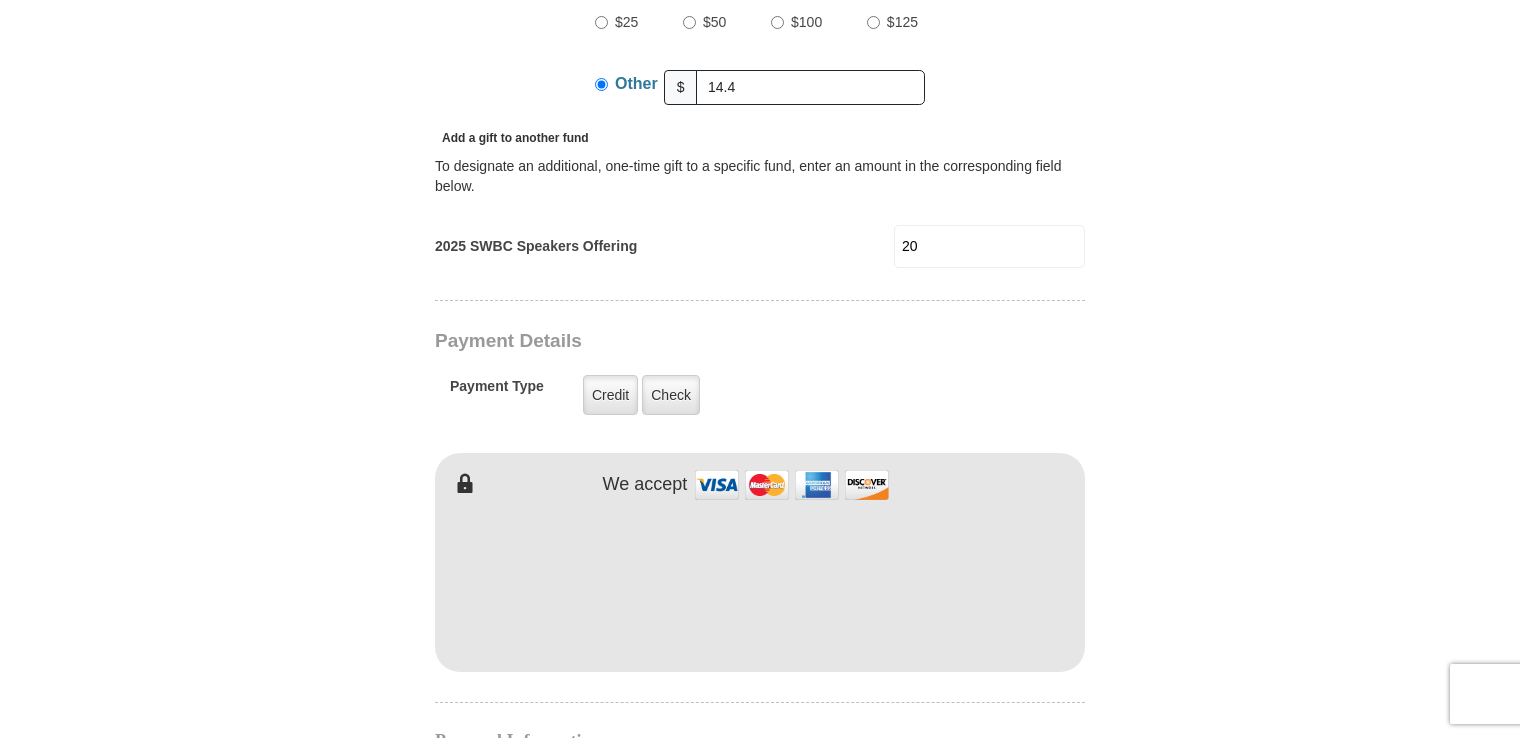 type on "917760123141" 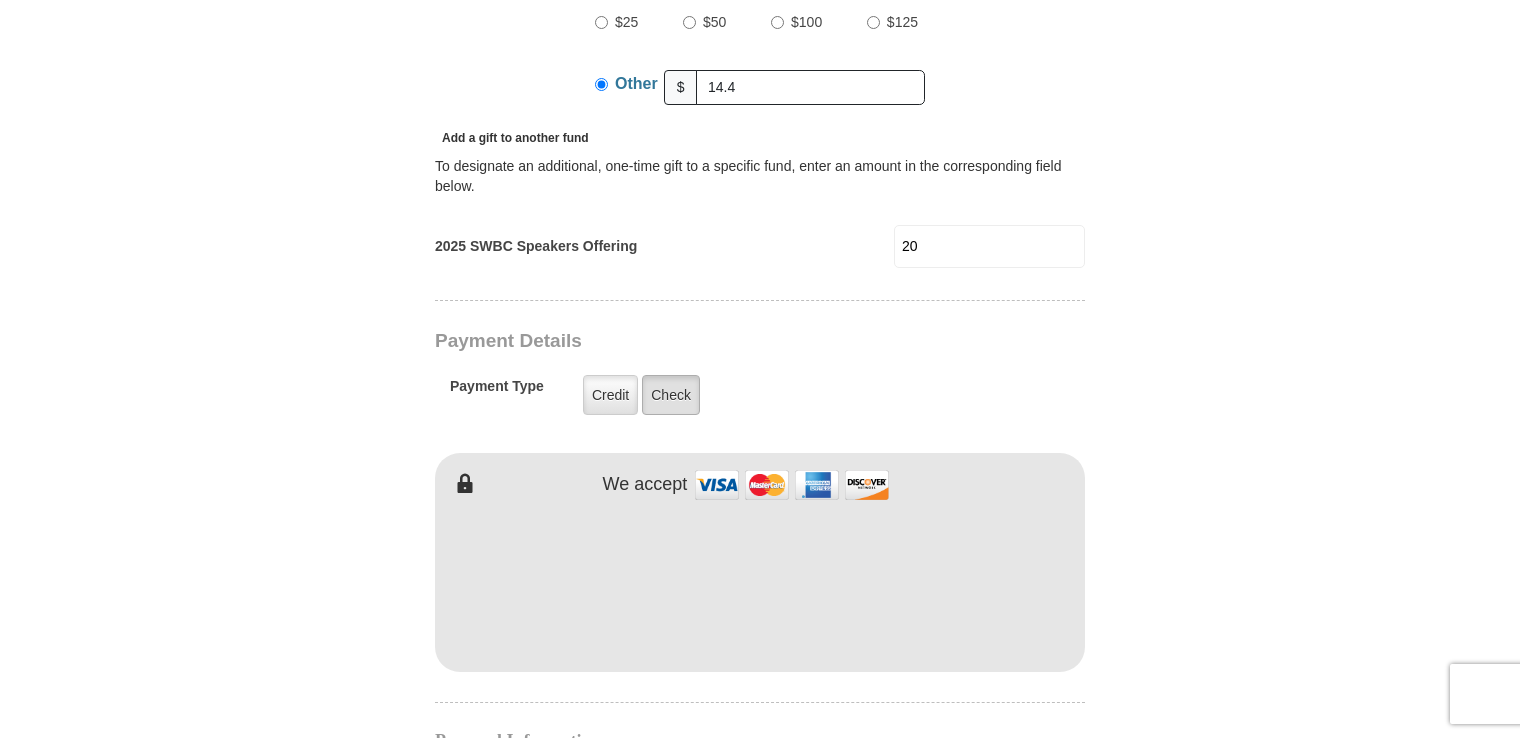 click on "Check" at bounding box center (671, 395) 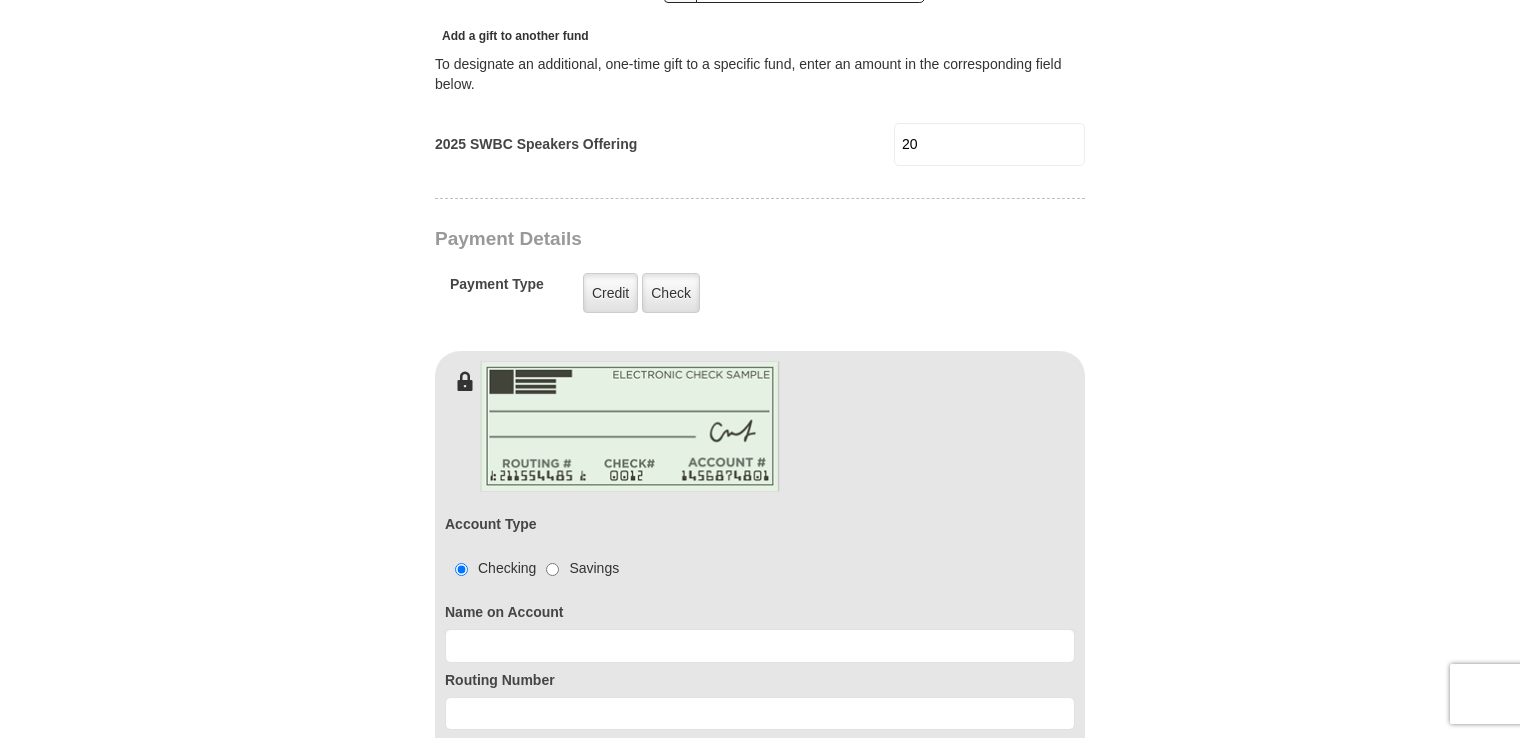 scroll, scrollTop: 974, scrollLeft: 0, axis: vertical 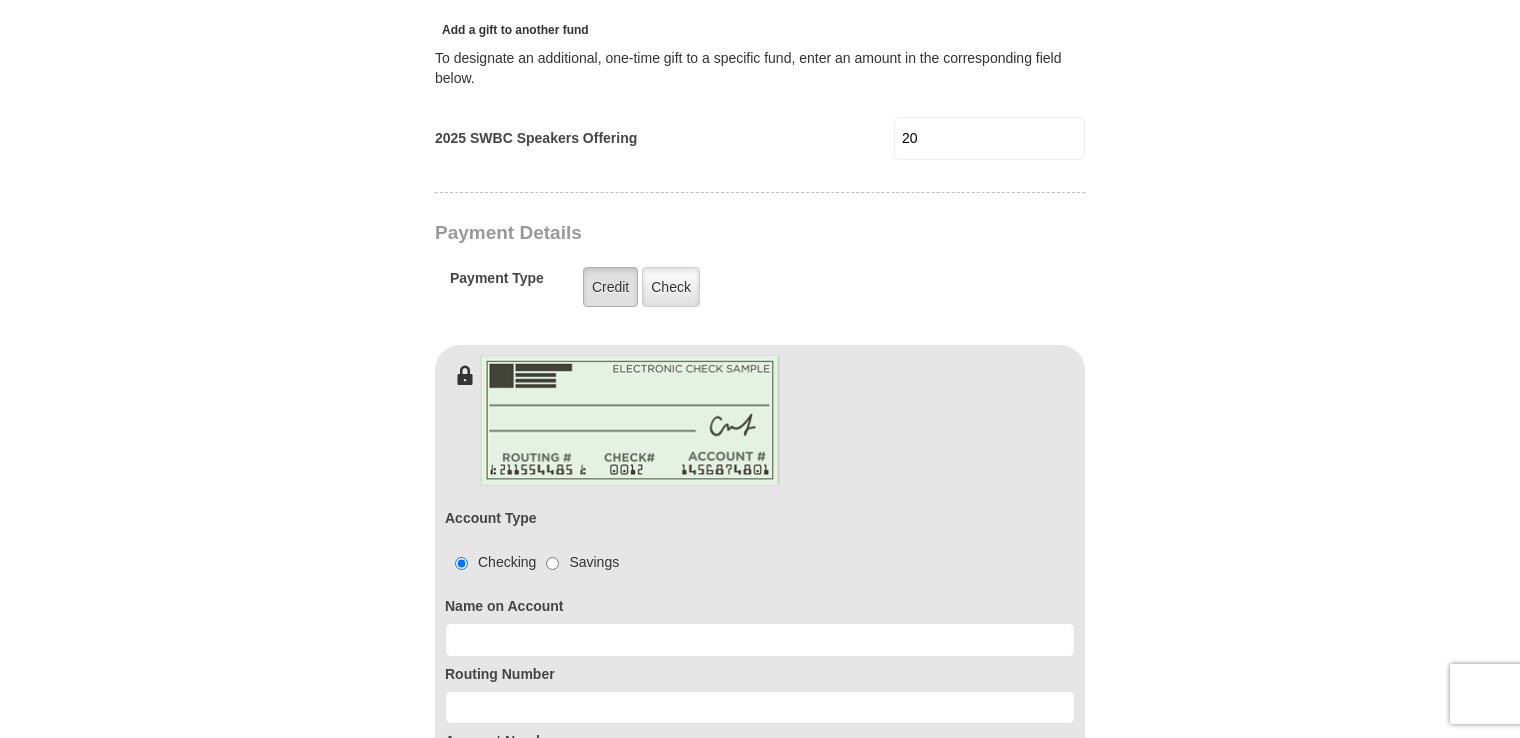 click on "Credit" at bounding box center [610, 287] 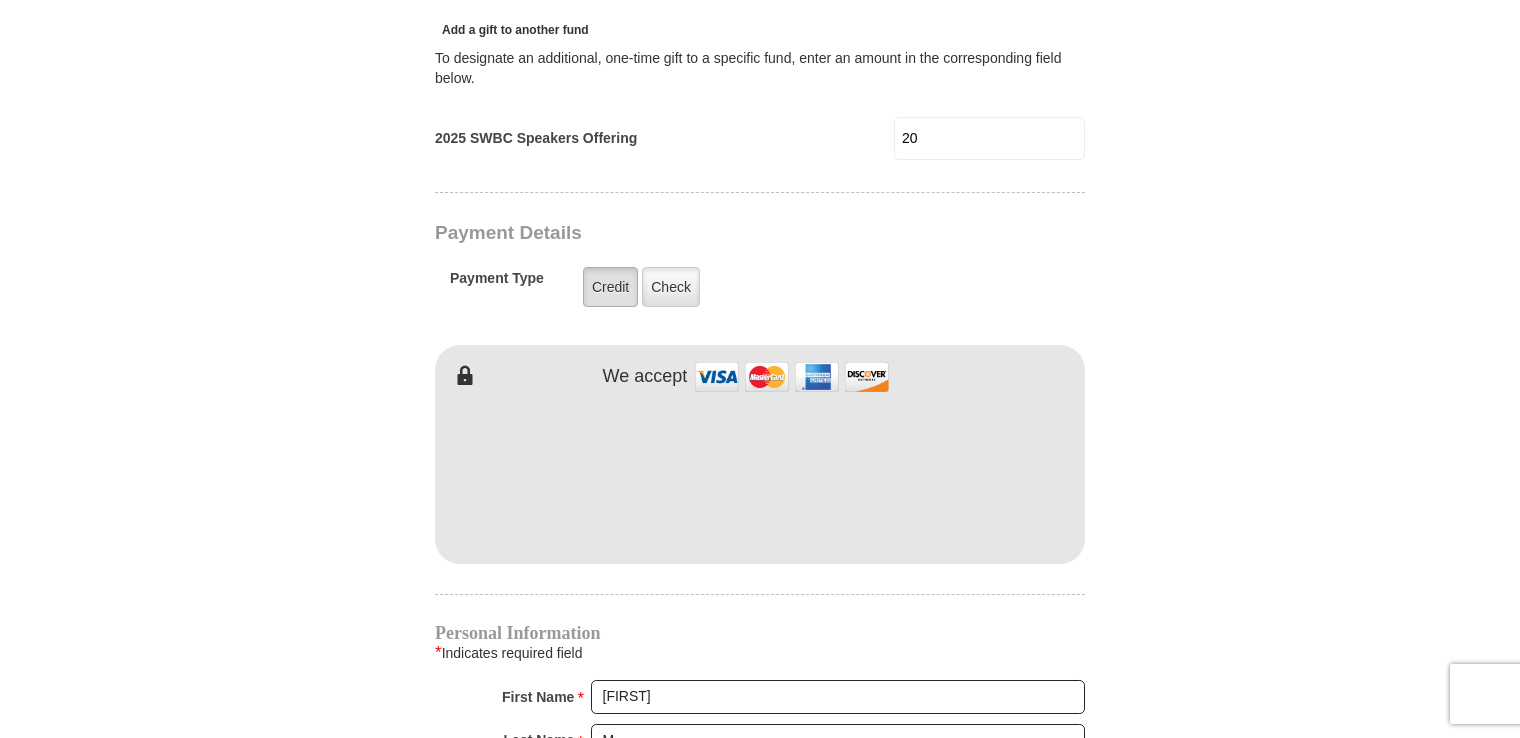 click on "Credit" at bounding box center (610, 287) 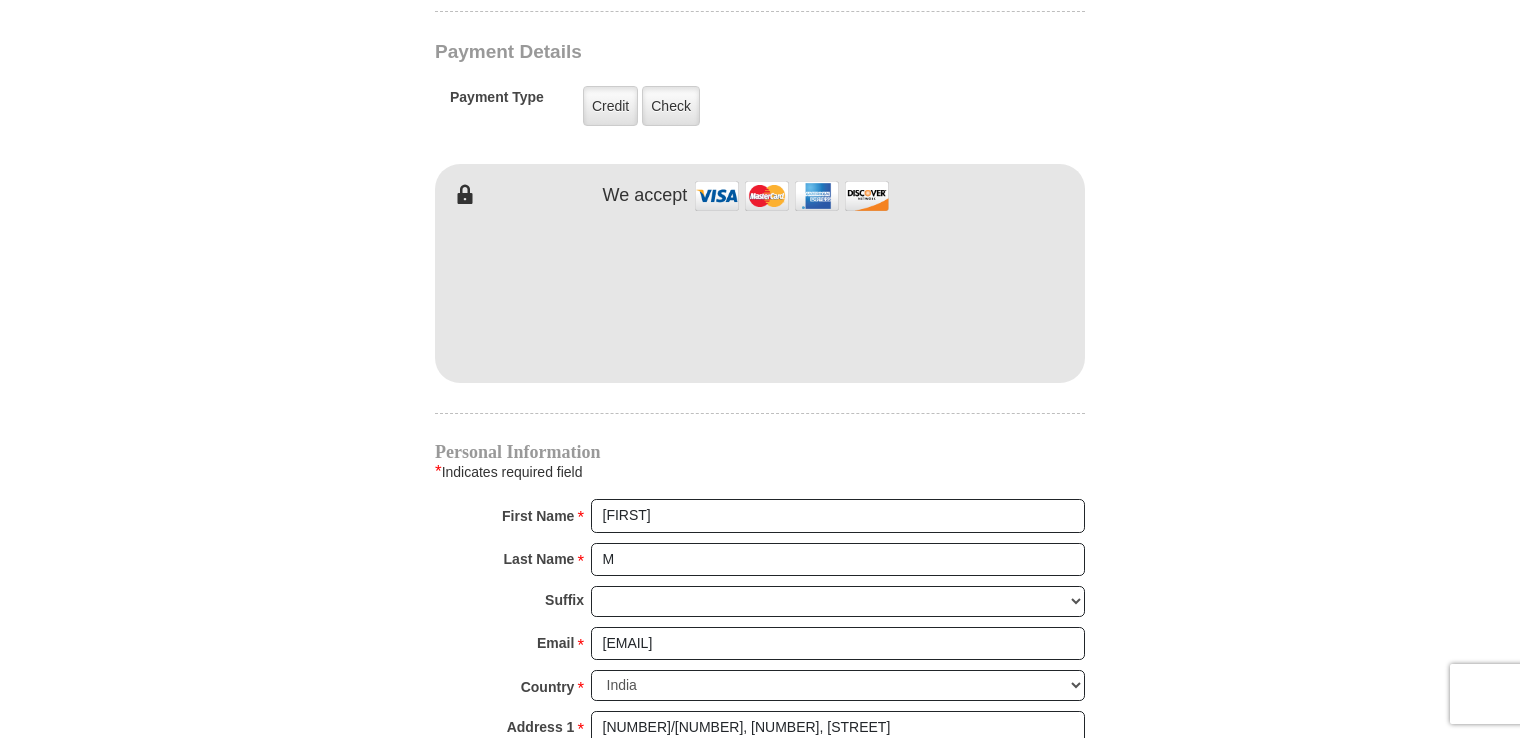 scroll, scrollTop: 1158, scrollLeft: 0, axis: vertical 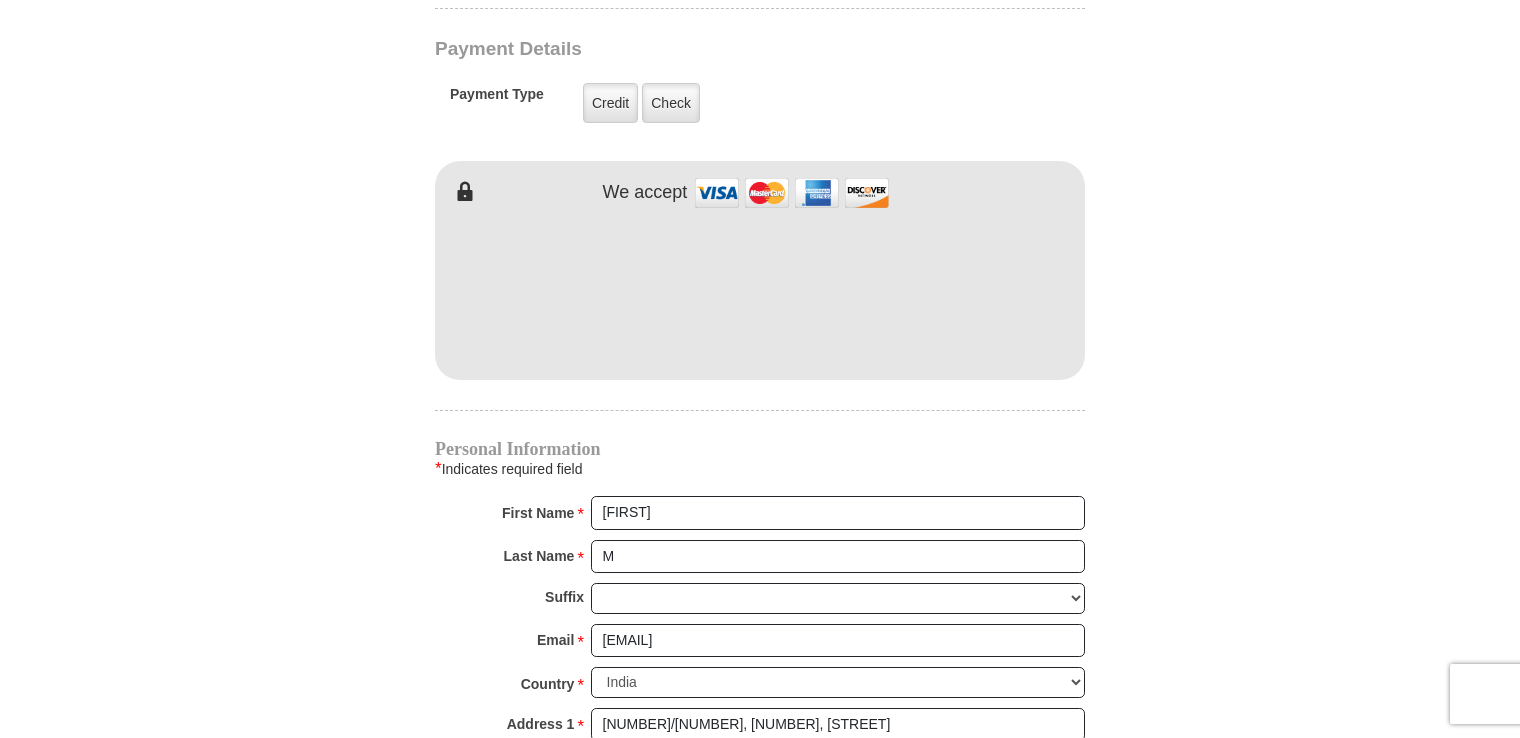 click on "2025 Southwest Believers’ Convention
When you give, you're helping us accomplish our God-given mission of maturing believers all over the world in the use of their faith—using every available voice. We're committed to broadcasting the voice of victory via live events, television, radio, podcasts, websites, social media and much more. One Word from God can change someone’s life forever, and you can be a part of making it happen! Help people experience how one word from God can change their lives—forever!
Select Giving Amount
Amount must be a valid number
The total gift cannot be less than $1.00
$25 $50 $100 $" at bounding box center (760, 360) 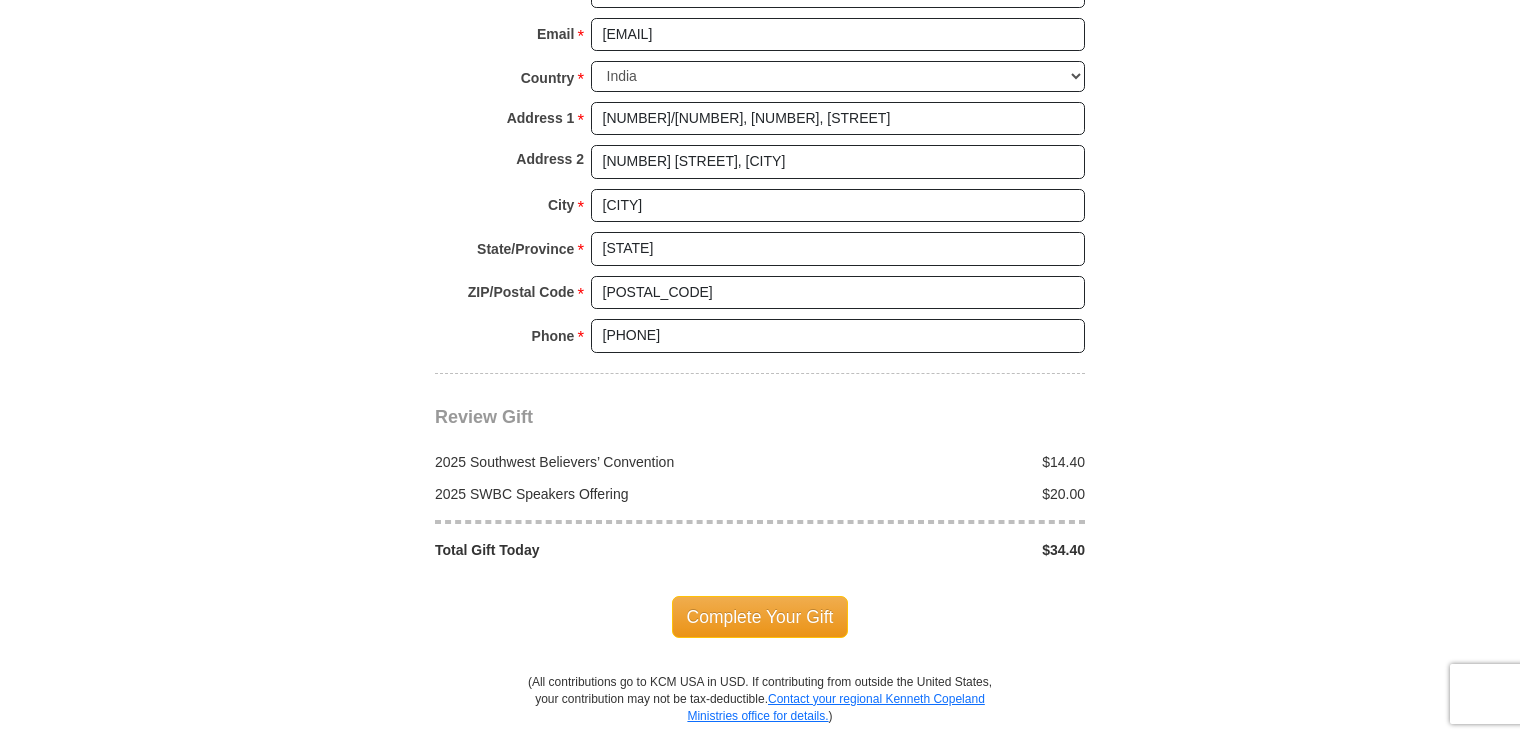 scroll, scrollTop: 1766, scrollLeft: 0, axis: vertical 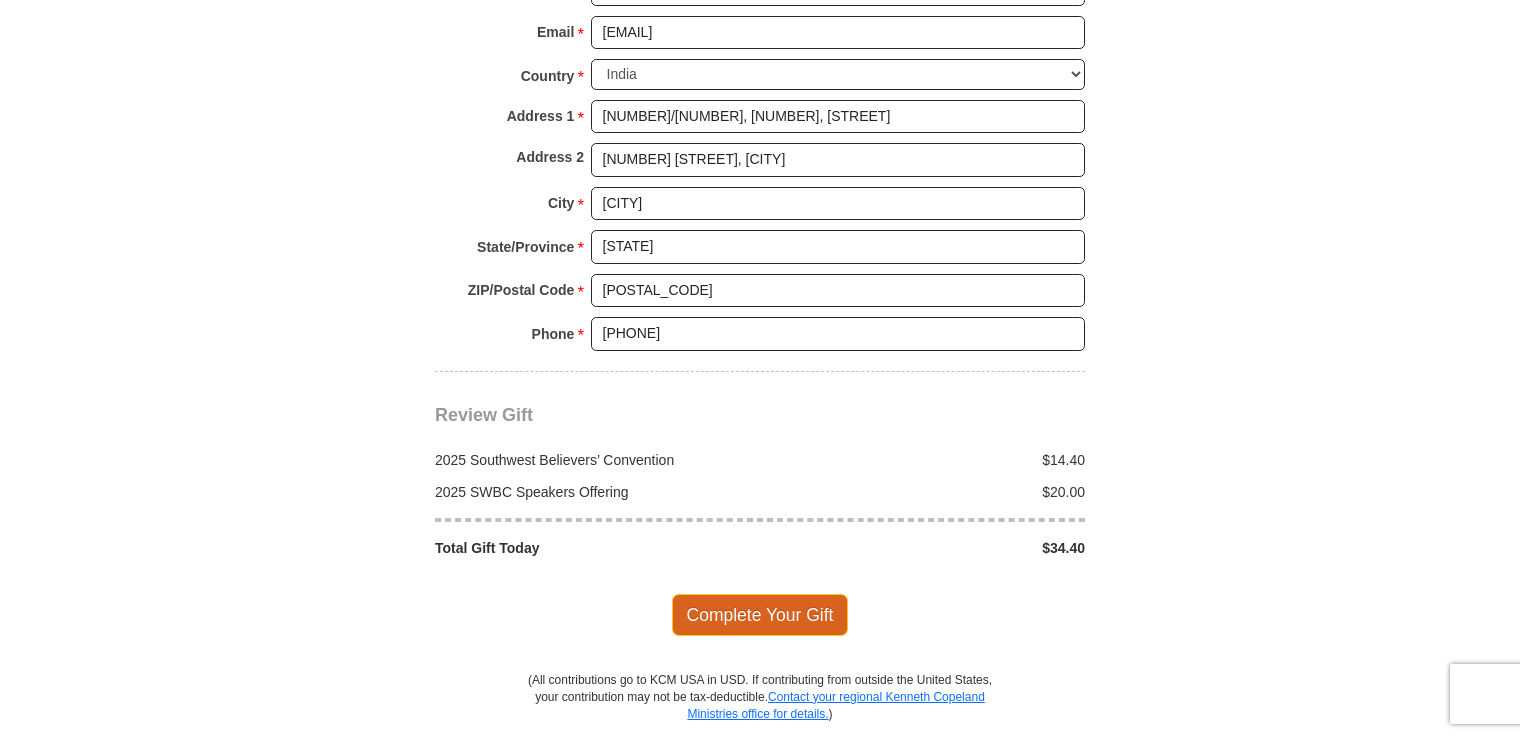 click on "Complete Your Gift" at bounding box center [760, 615] 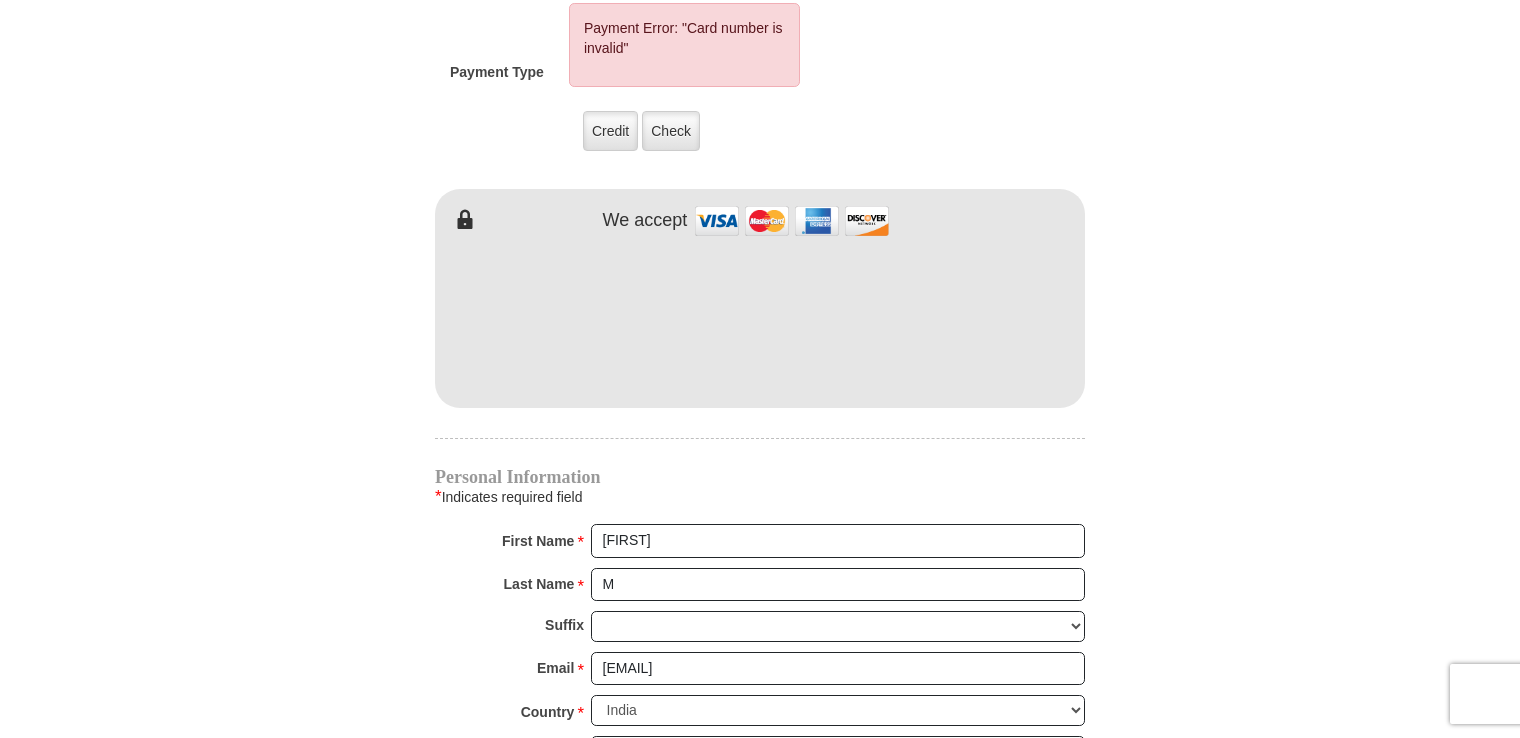 scroll, scrollTop: 1182, scrollLeft: 0, axis: vertical 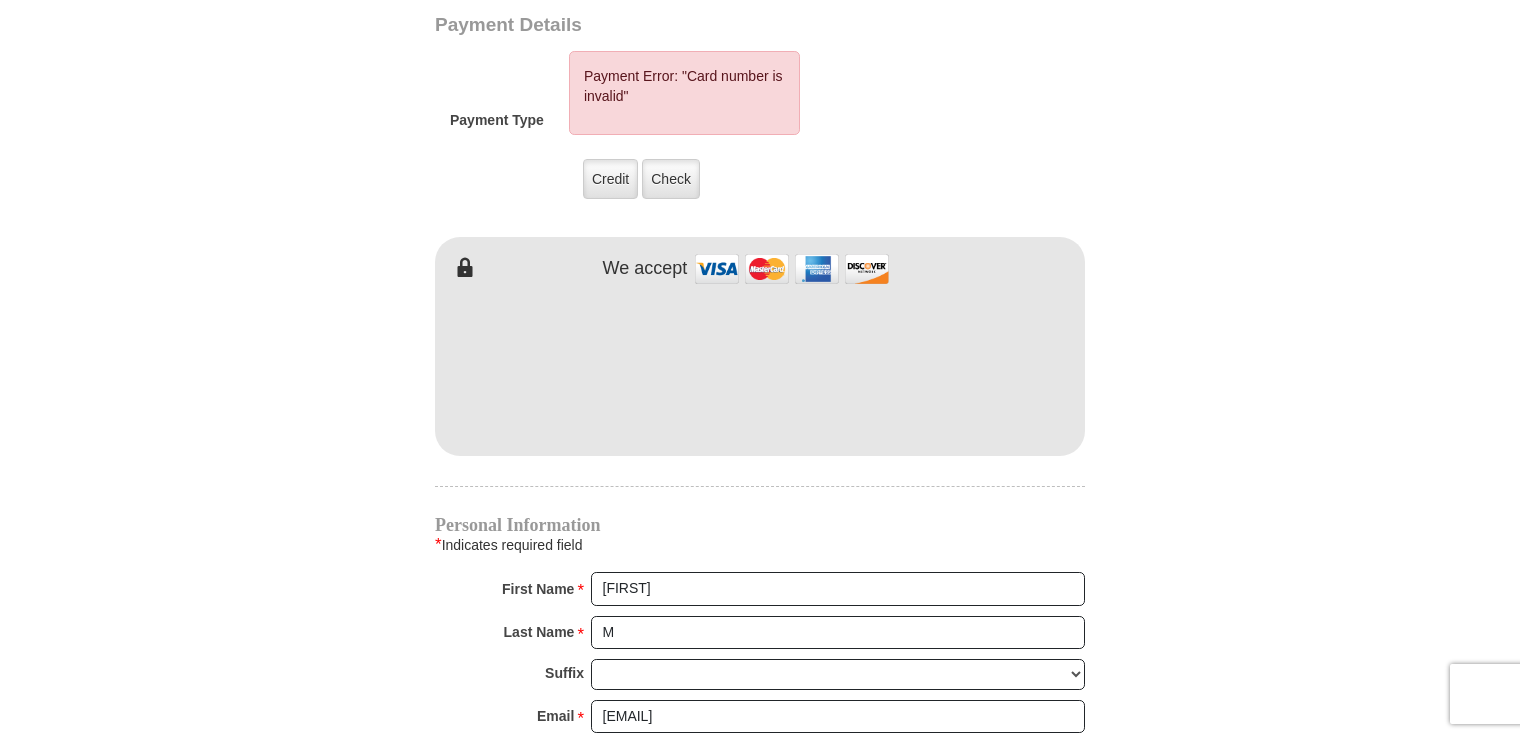 click on "2025 Southwest Believers’ Convention
When you give, you're helping us accomplish our God-given mission of maturing believers all over the world in the use of their faith—using every available voice. We're committed to broadcasting the voice of victory via live events, television, radio, podcasts, websites, social media and much more. One Word from God can change someone’s life forever, and you can be a part of making it happen! Help people experience how one word from God can change their lives—forever!
Select Giving Amount
Amount must be a valid number
The total gift cannot be less than $1.00
$25 $50 $100 $" at bounding box center (760, 386) 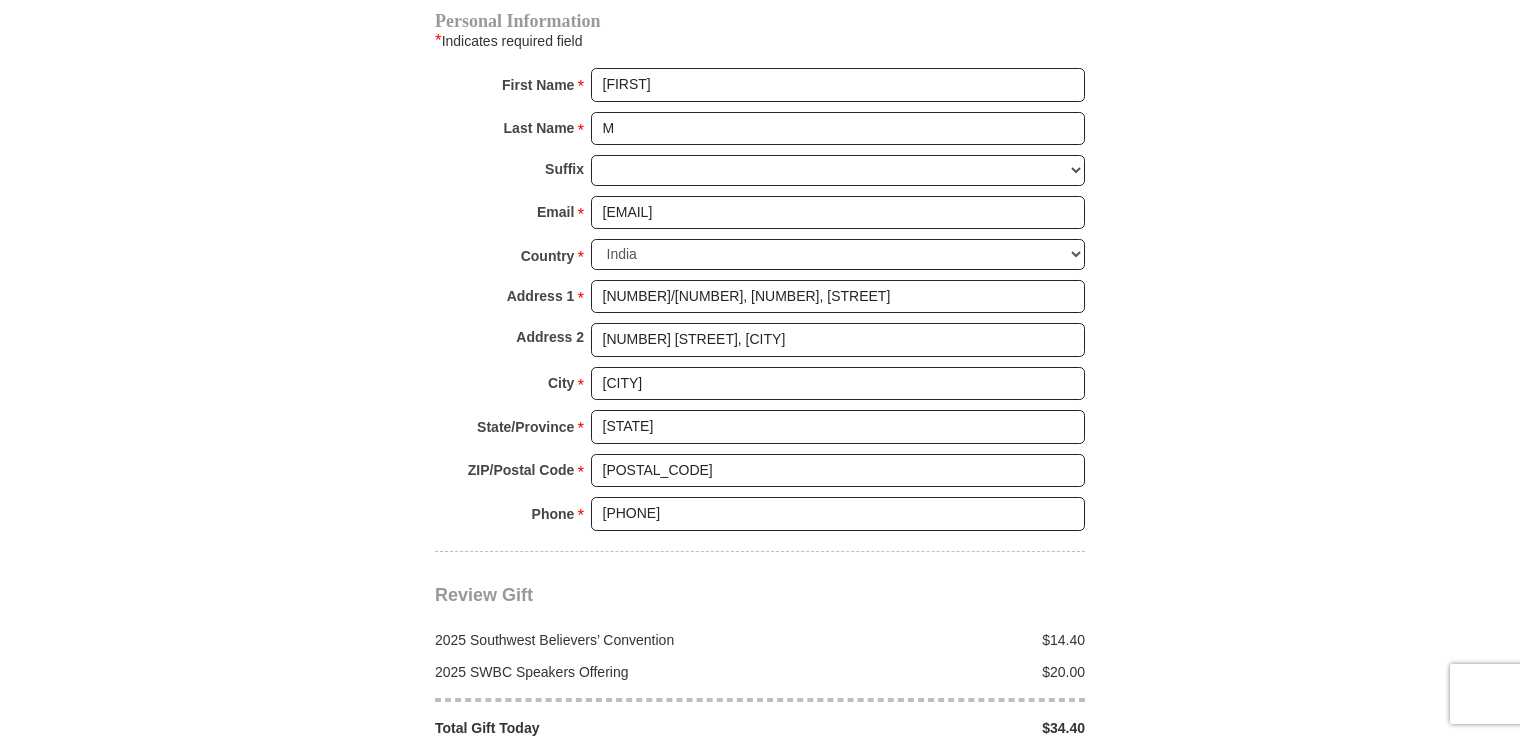 scroll, scrollTop: 1689, scrollLeft: 0, axis: vertical 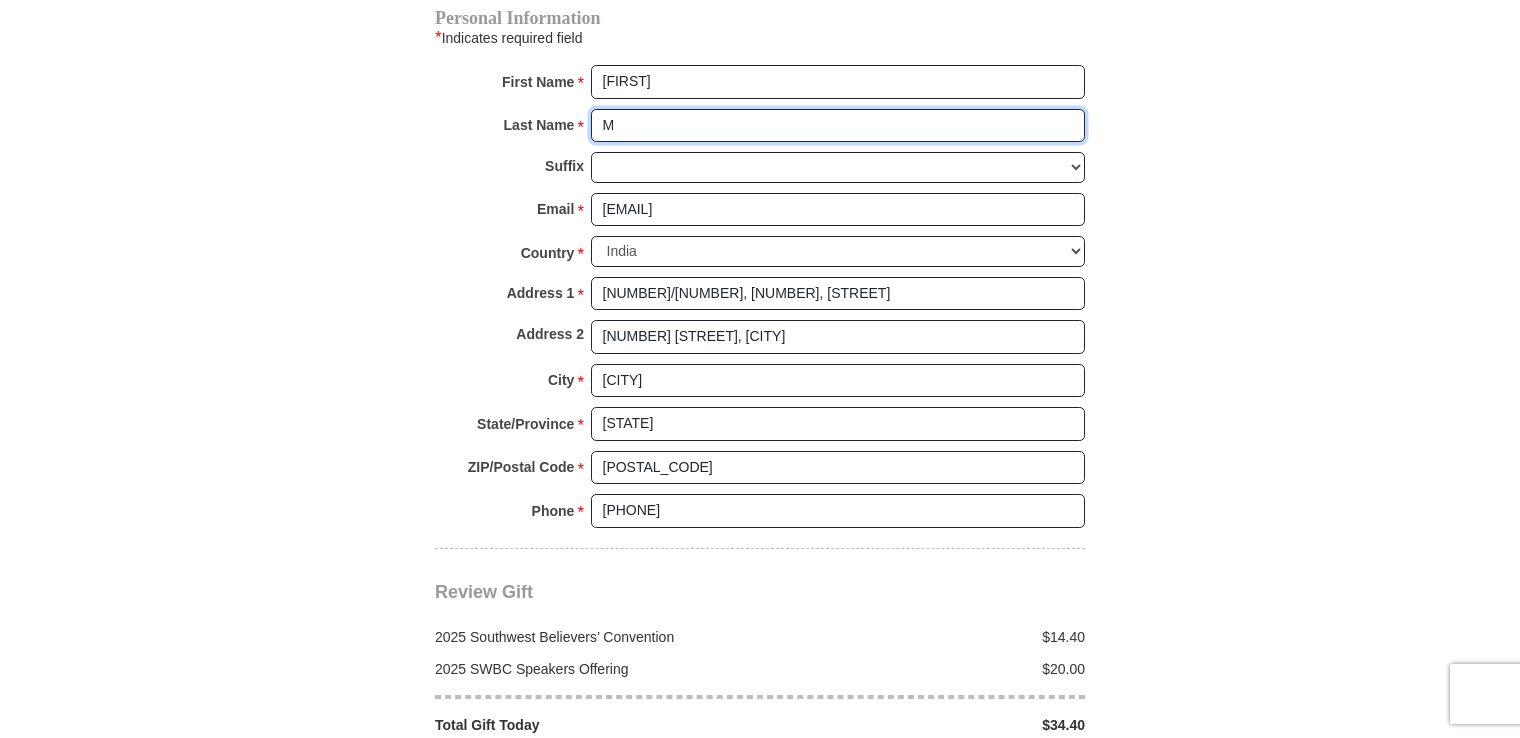 click on "M" at bounding box center (838, 126) 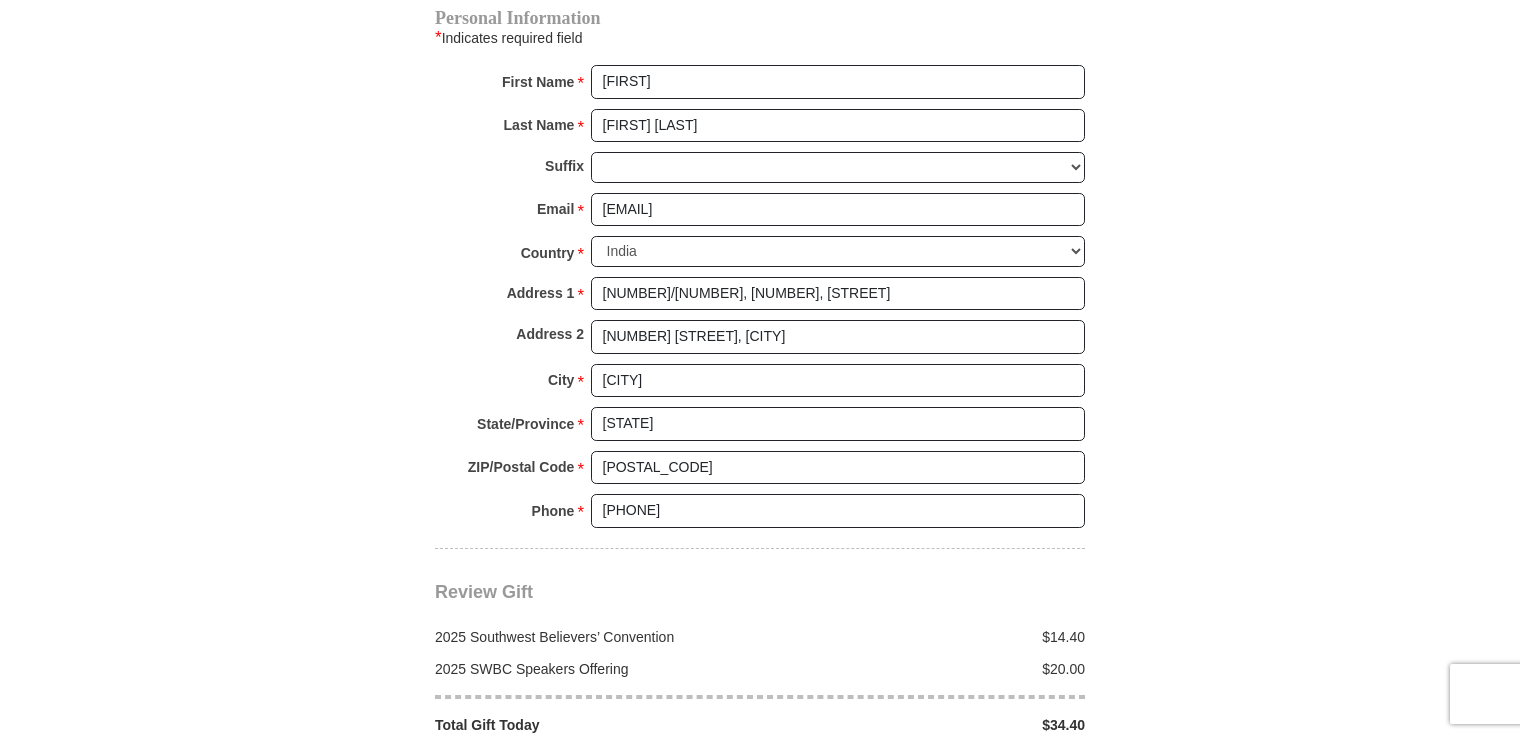 click on "Email
*
andrewabilash865@gmail.com
Please enter Email
The email address you have entered is not valid." at bounding box center [760, 215] 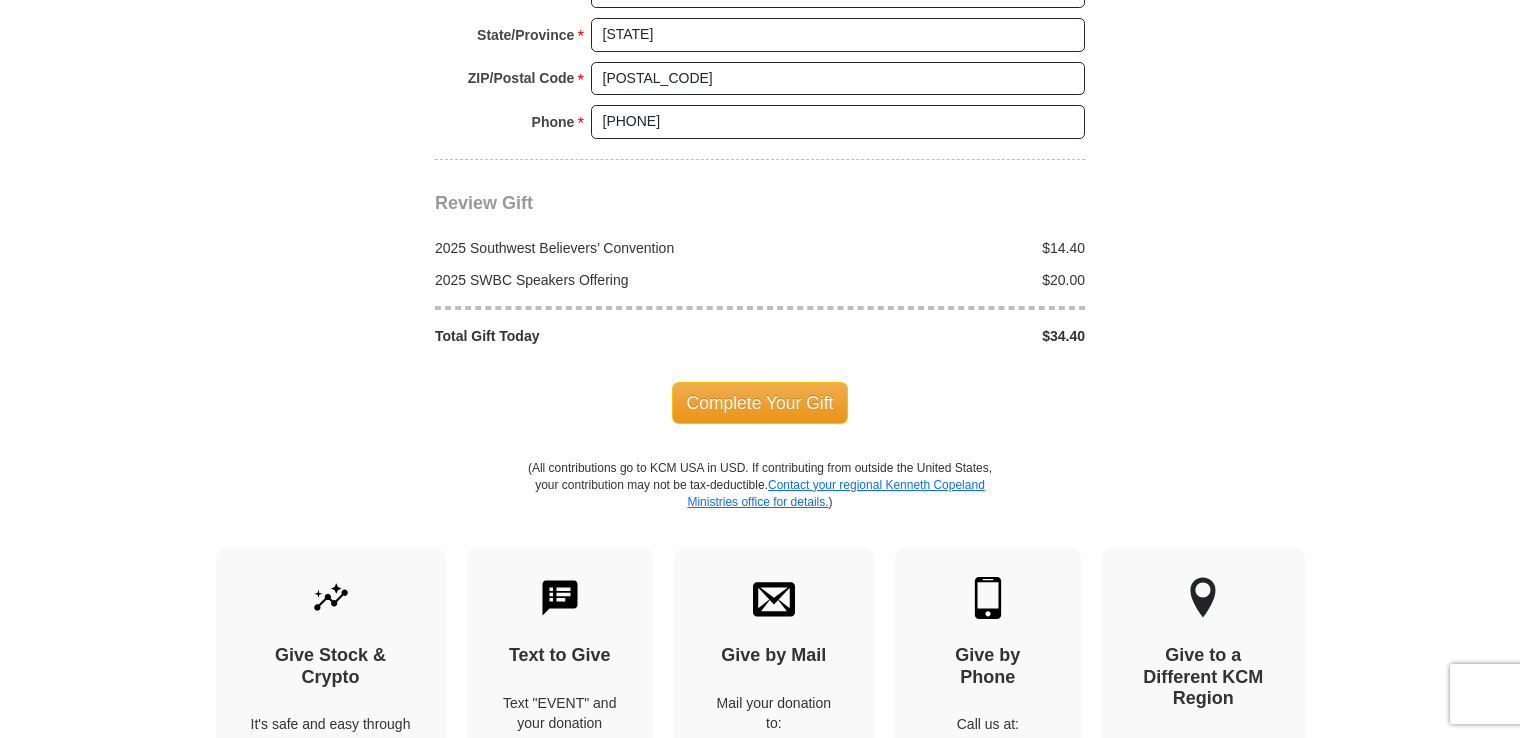 scroll, scrollTop: 2079, scrollLeft: 0, axis: vertical 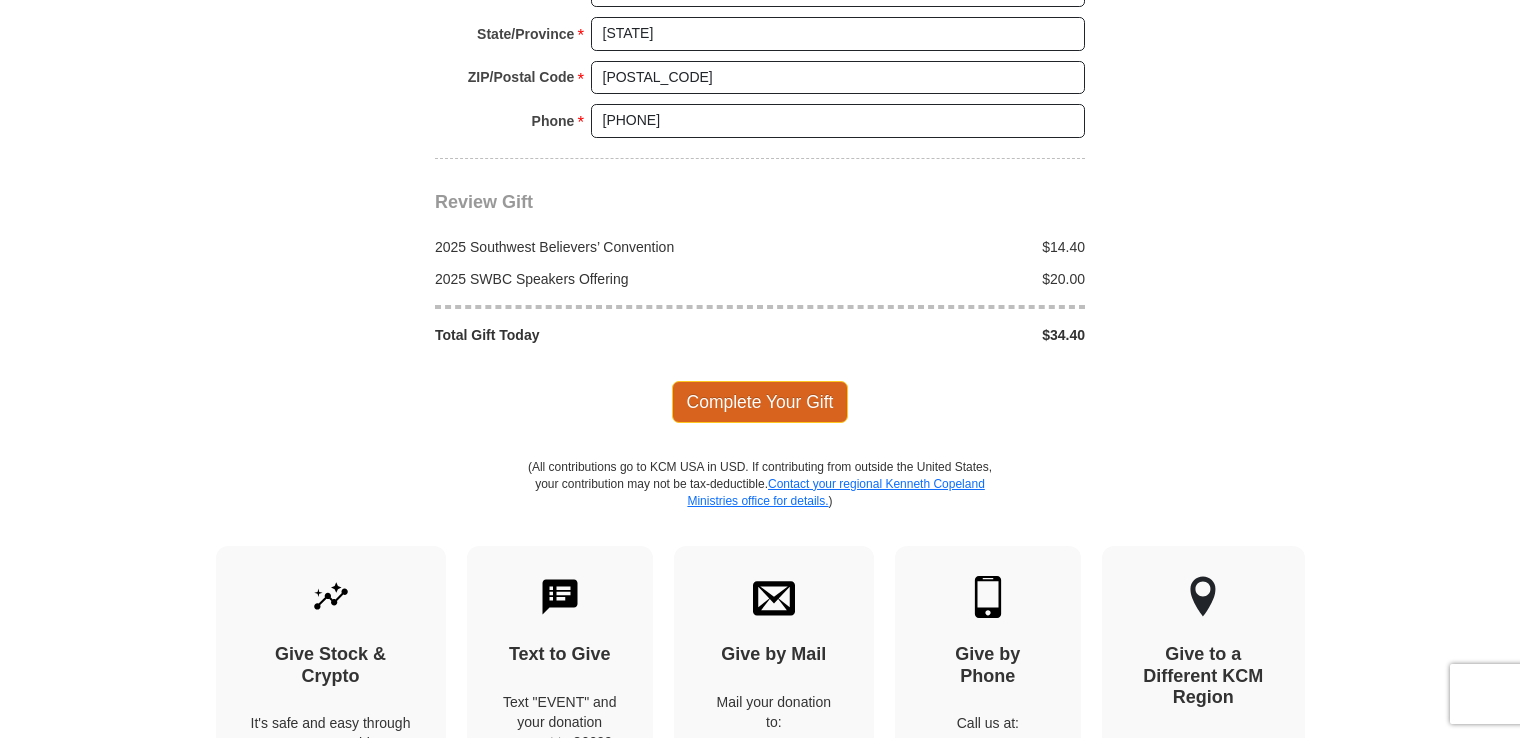 click on "Complete Your Gift" at bounding box center [760, 402] 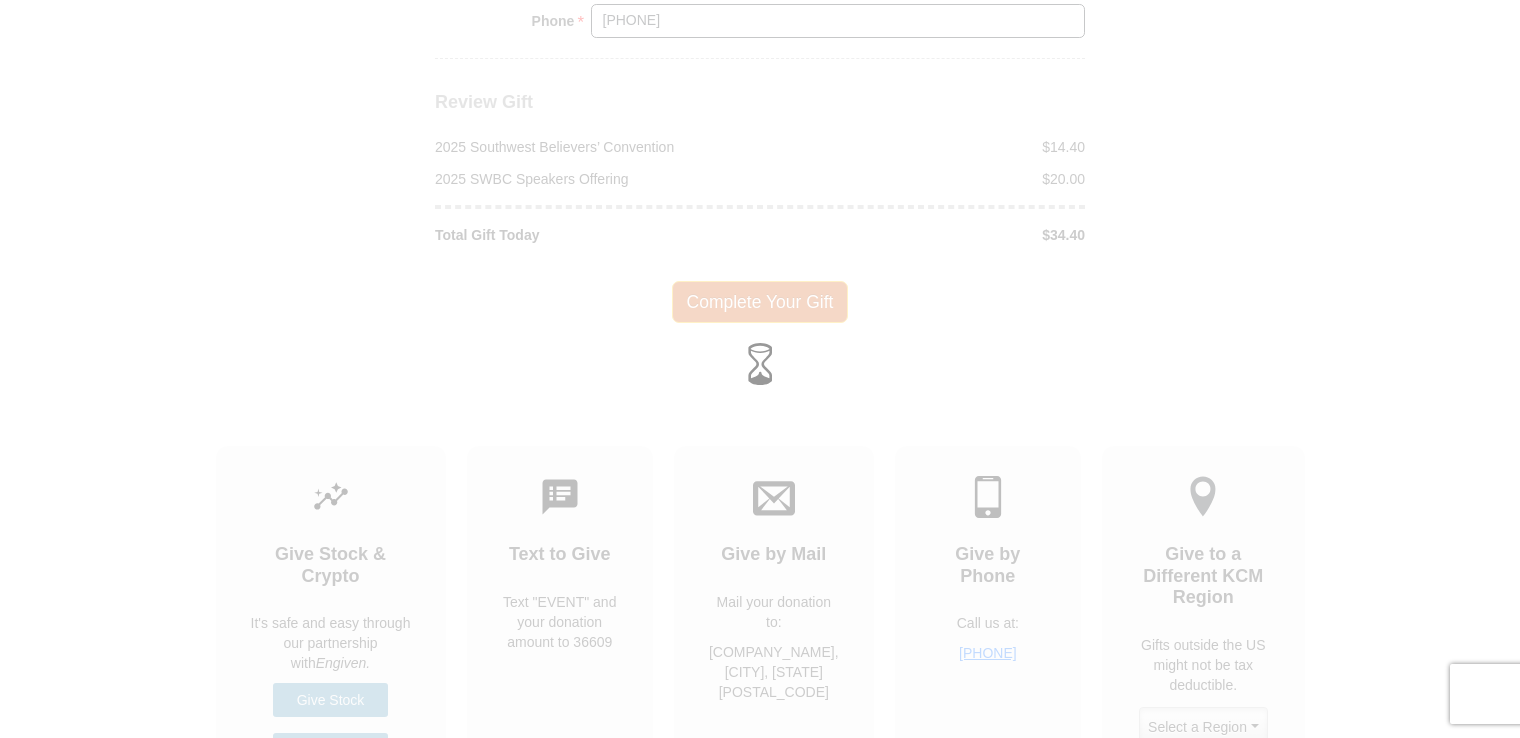 scroll, scrollTop: 1979, scrollLeft: 0, axis: vertical 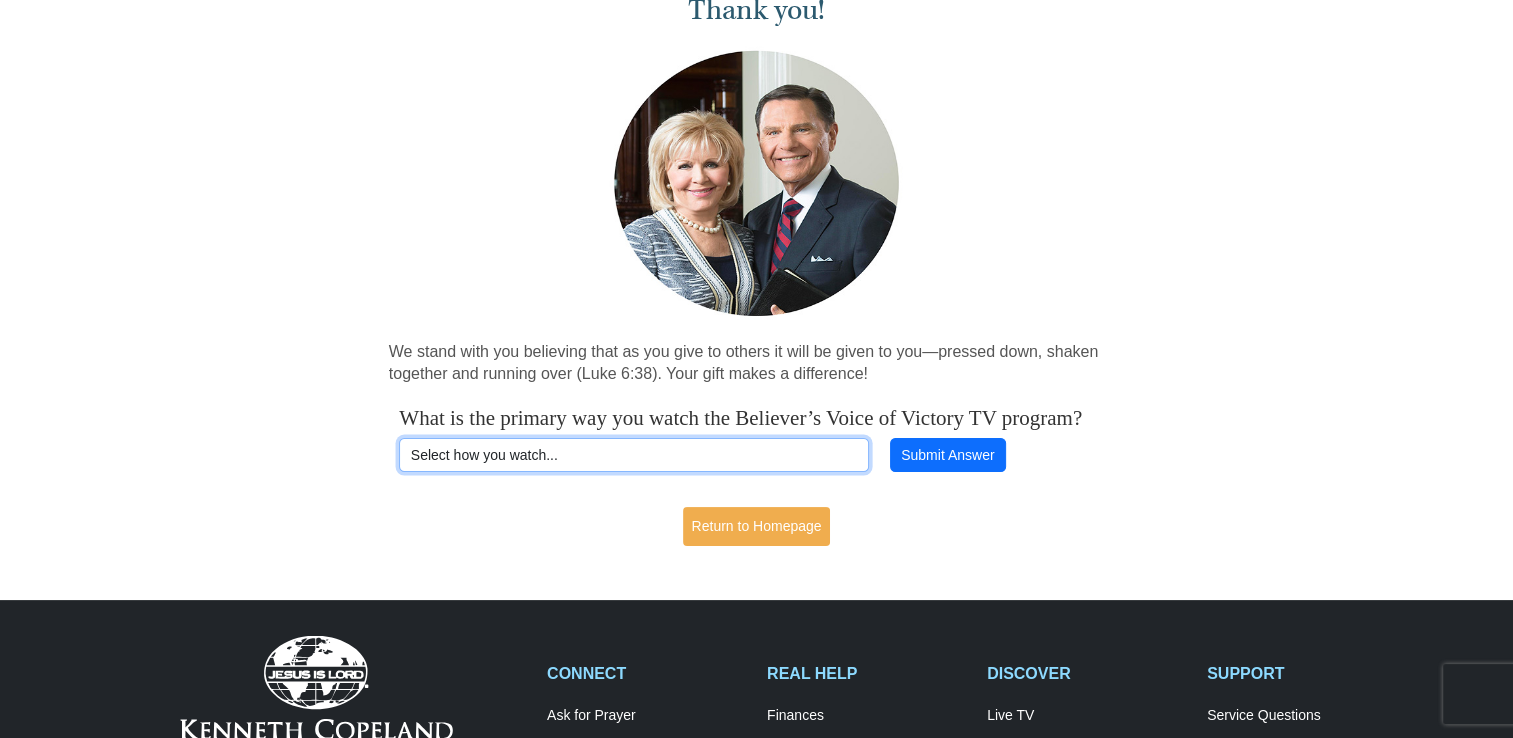 click on "Select how you watch... Daystar Morning Daystar Evening KCM.org GoVictory.com VICTORY Dish Channel 265 VICTORY DIRECTV Channel 366 Roku Streaming Device YouTube" at bounding box center [633, 455] 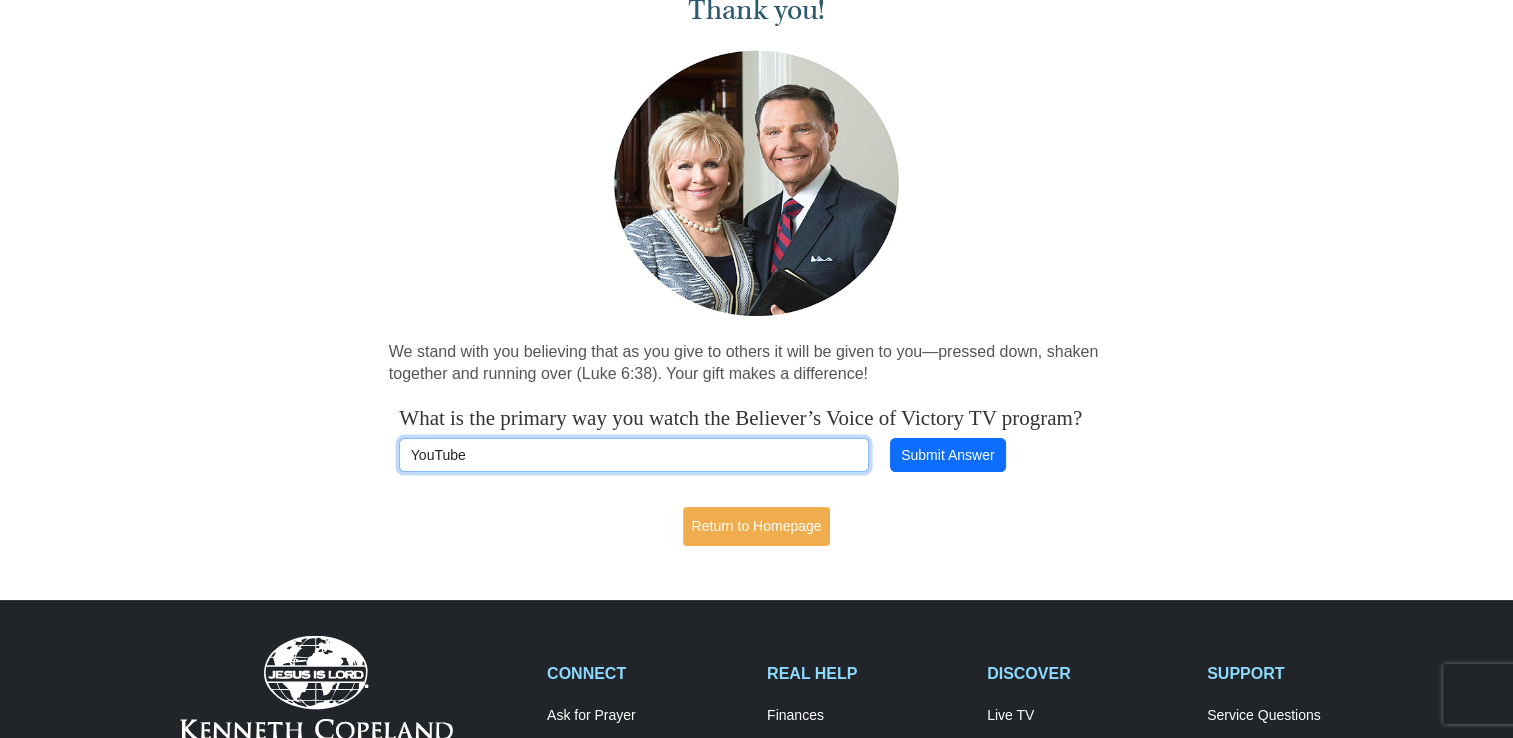click on "Select how you watch... Daystar Morning Daystar Evening KCM.org GoVictory.com VICTORY Dish Channel 265 VICTORY DIRECTV Channel 366 Roku Streaming Device YouTube" at bounding box center (633, 455) 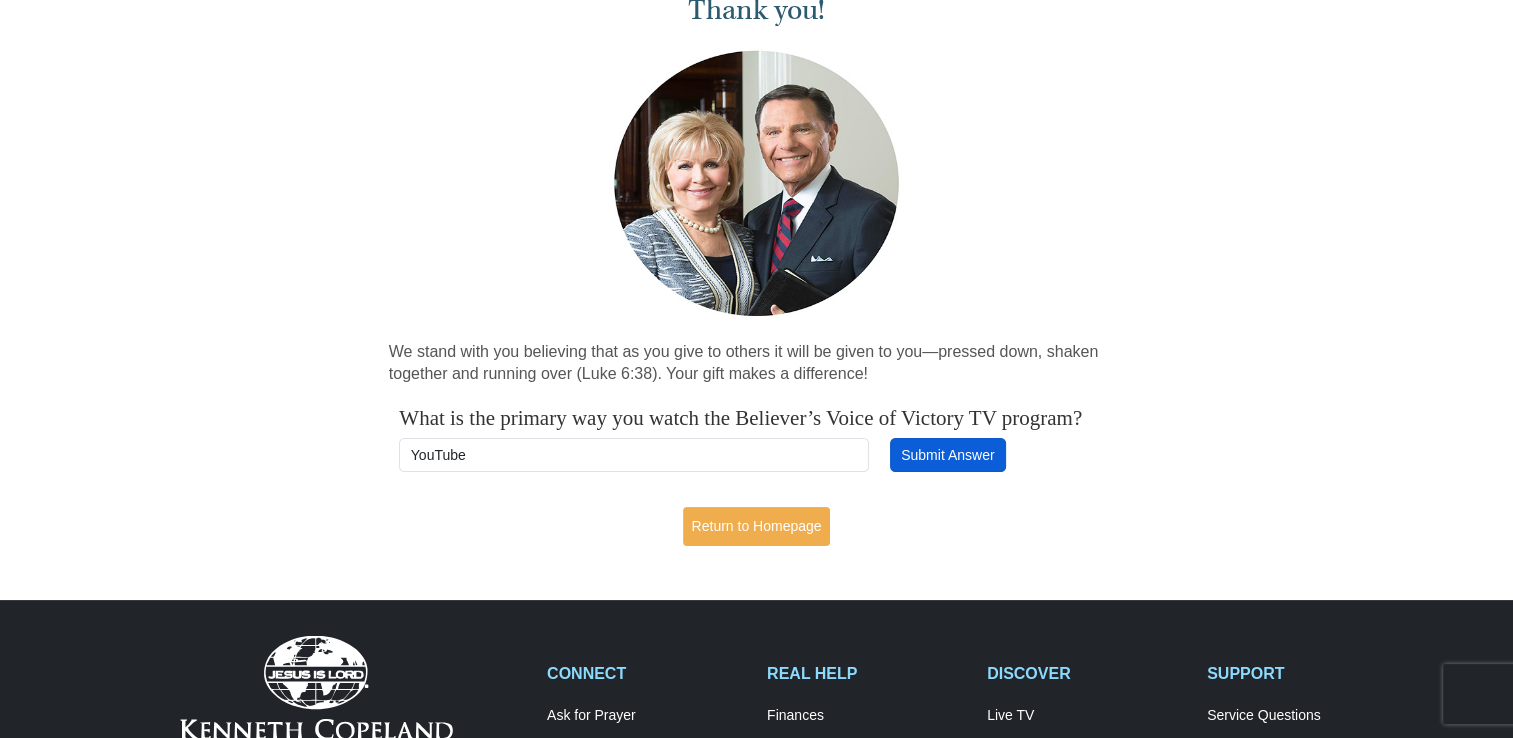 click on "Submit Answer" at bounding box center [948, 455] 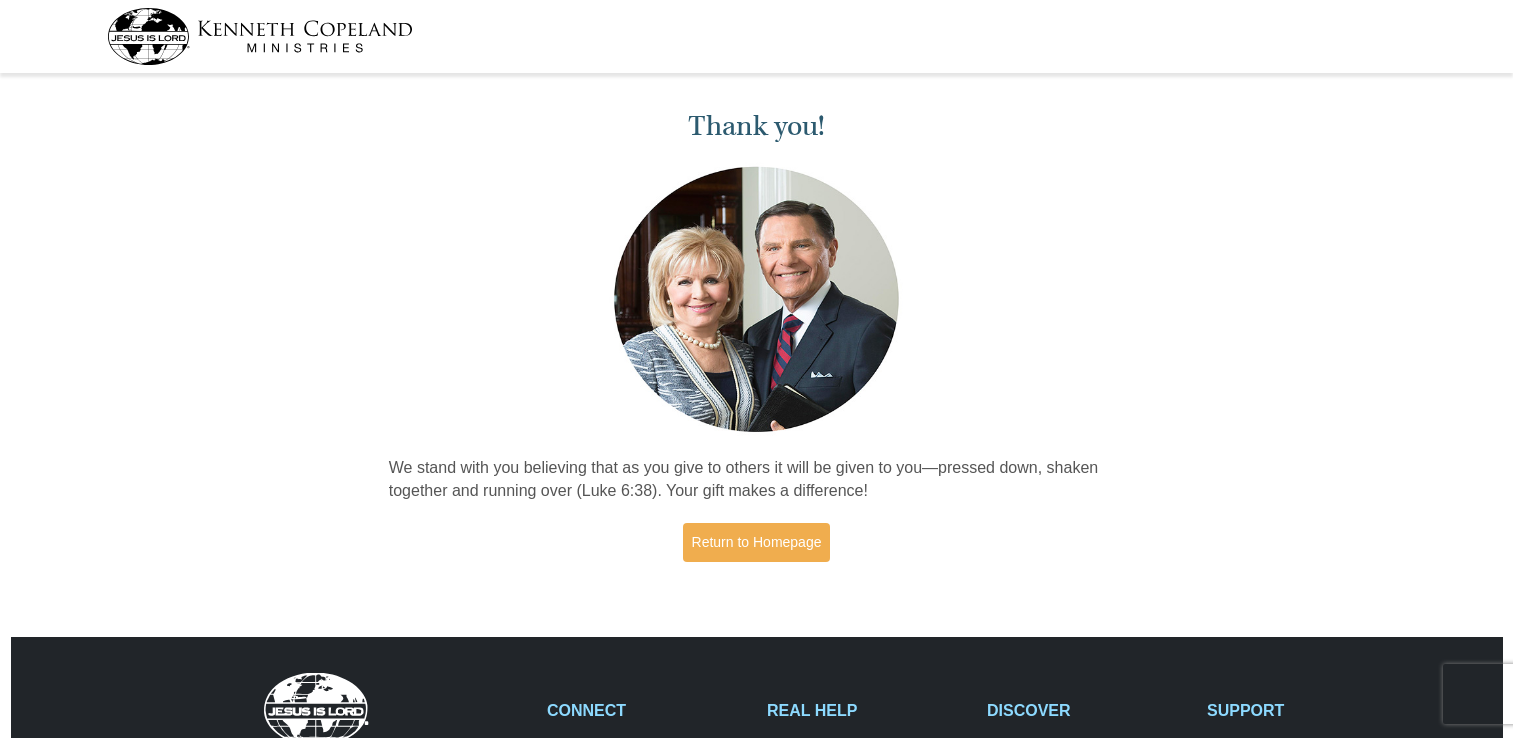 scroll, scrollTop: 0, scrollLeft: 0, axis: both 